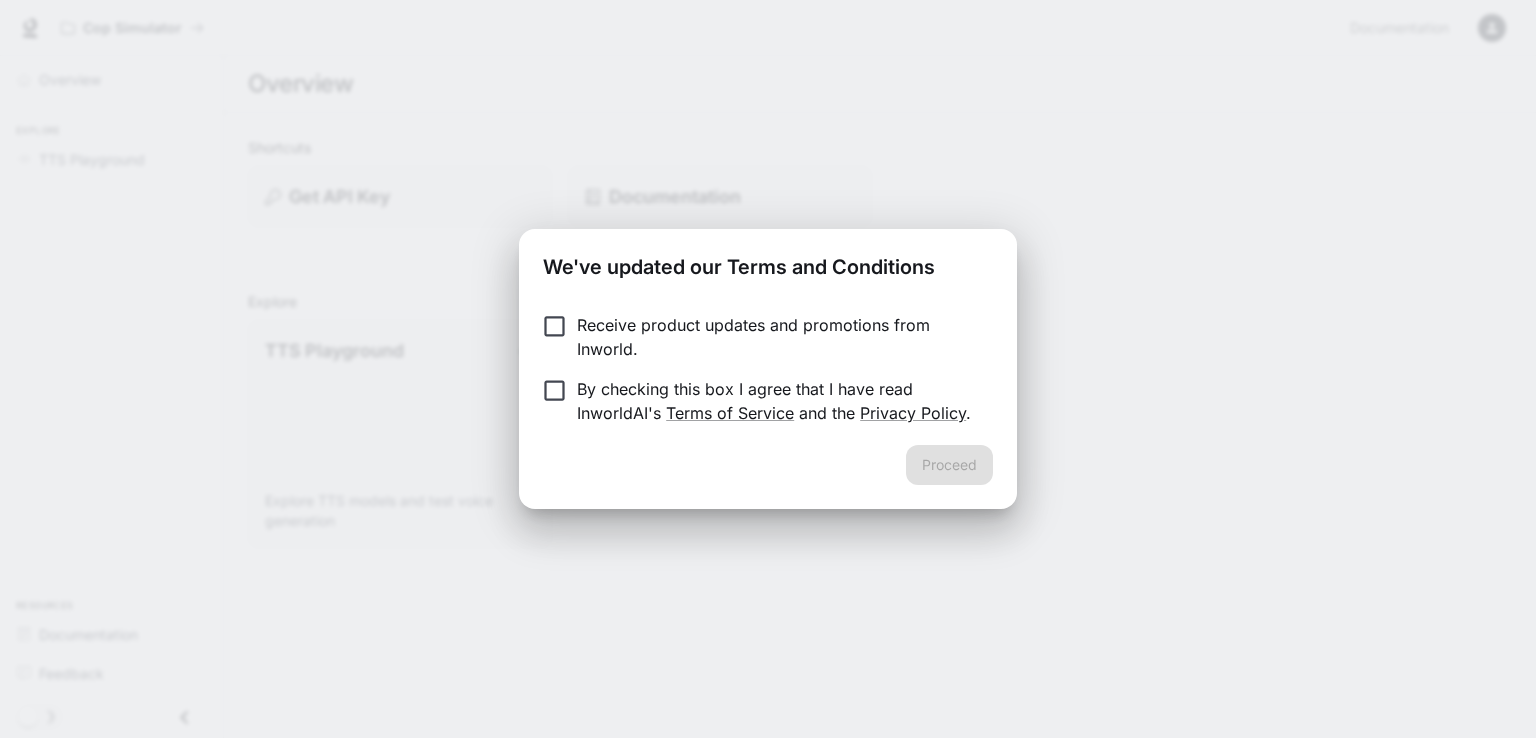 scroll, scrollTop: 0, scrollLeft: 0, axis: both 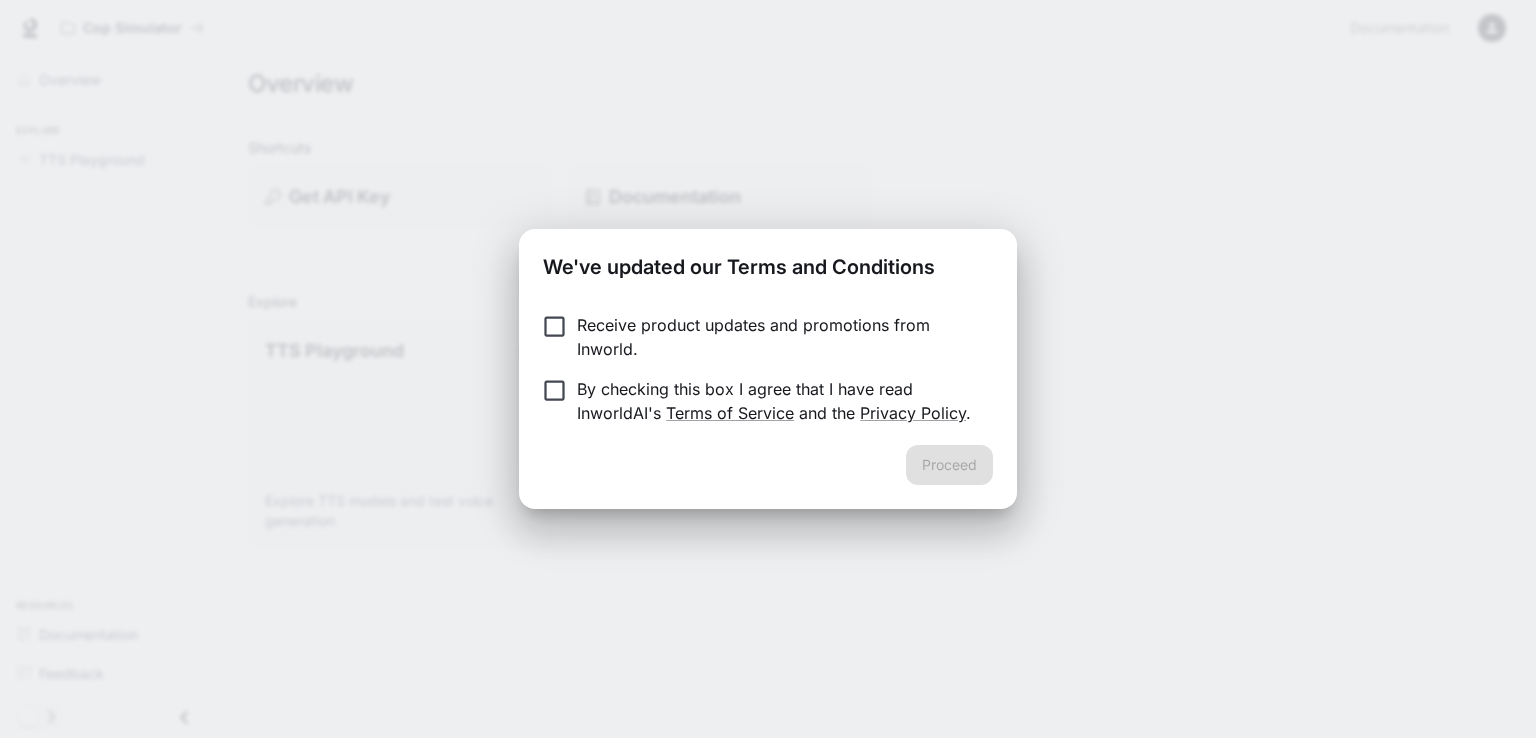 click on "By checking this box I agree that I have read InworldAI's   Terms of Service   and the   Privacy Policy ." at bounding box center (777, 401) 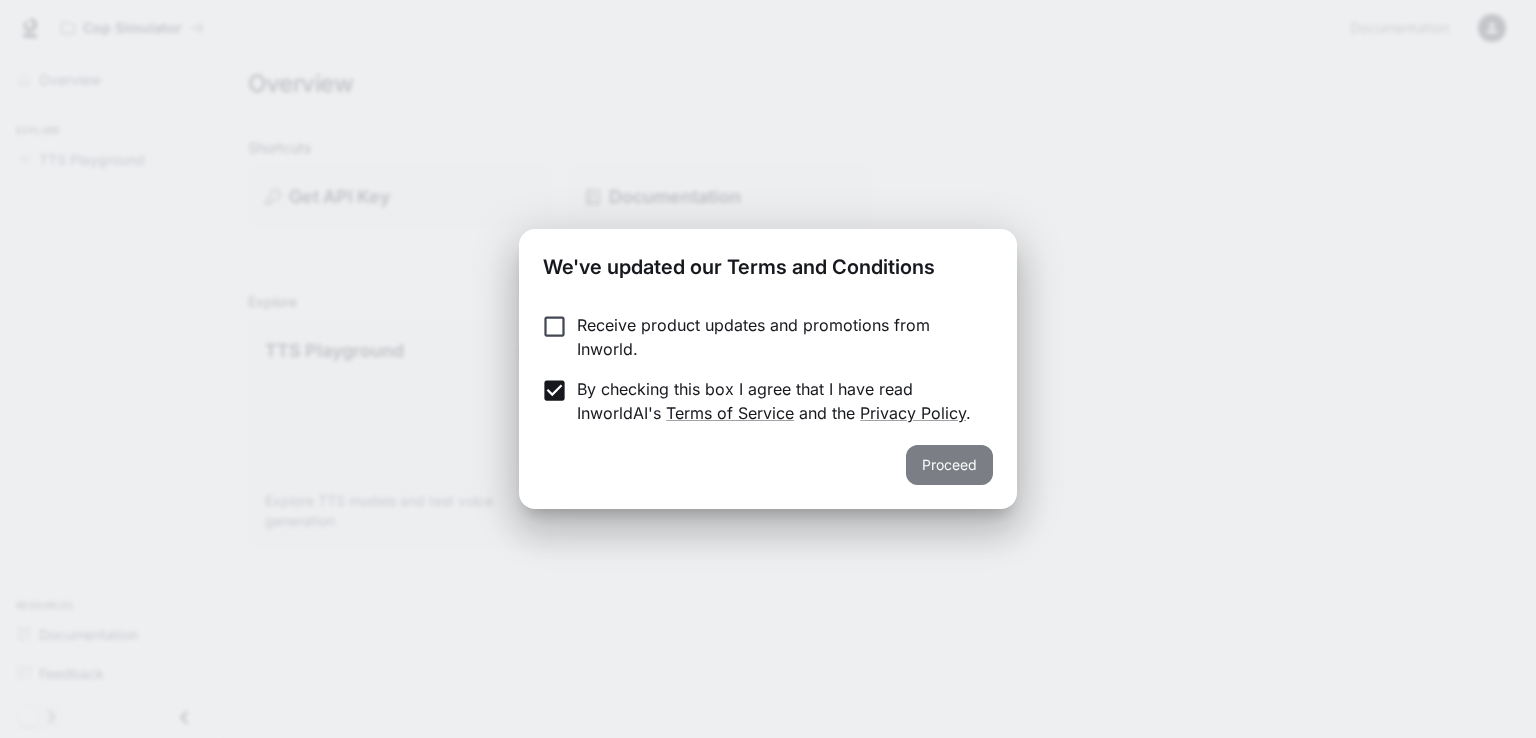 click on "Proceed" at bounding box center (949, 465) 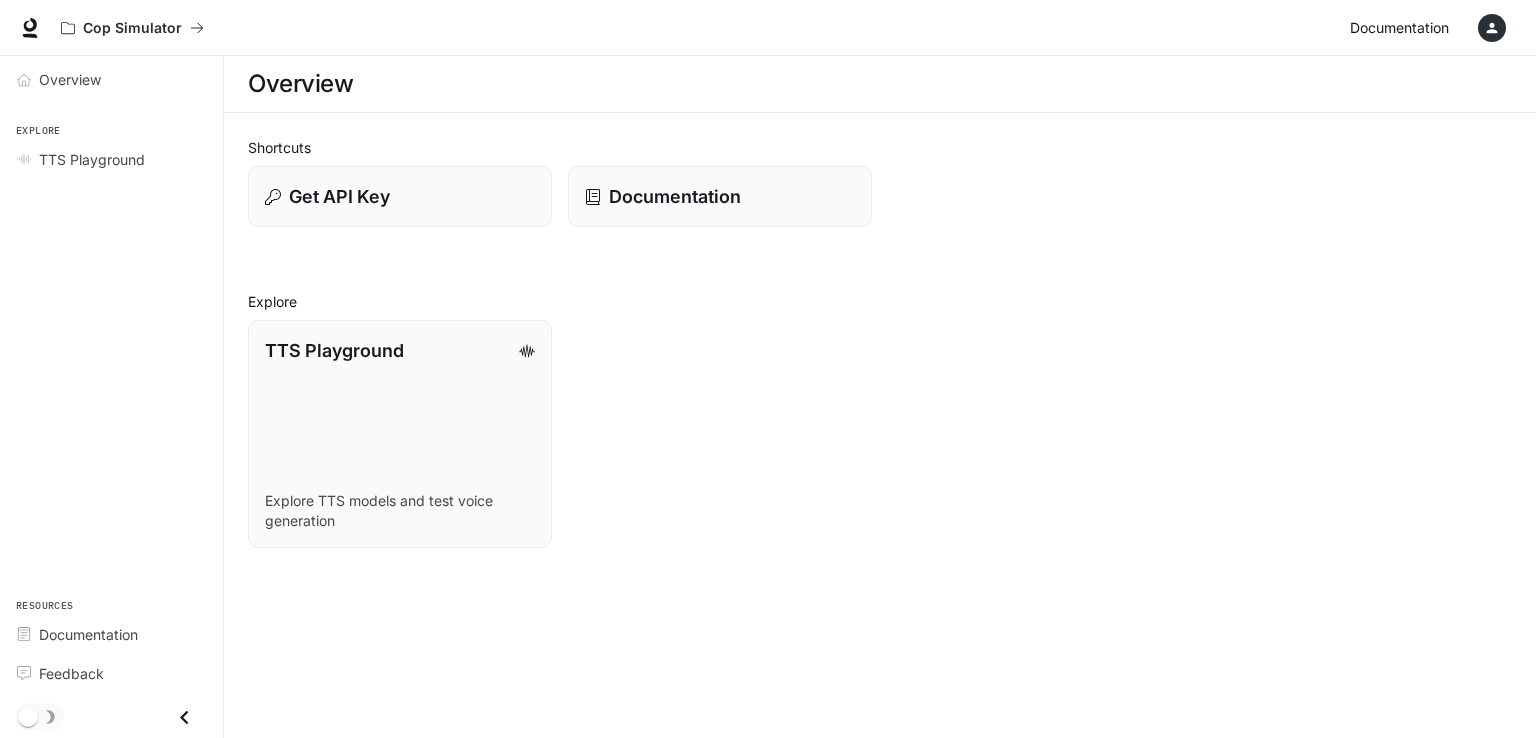 click on "Documentation" at bounding box center [1399, 28] 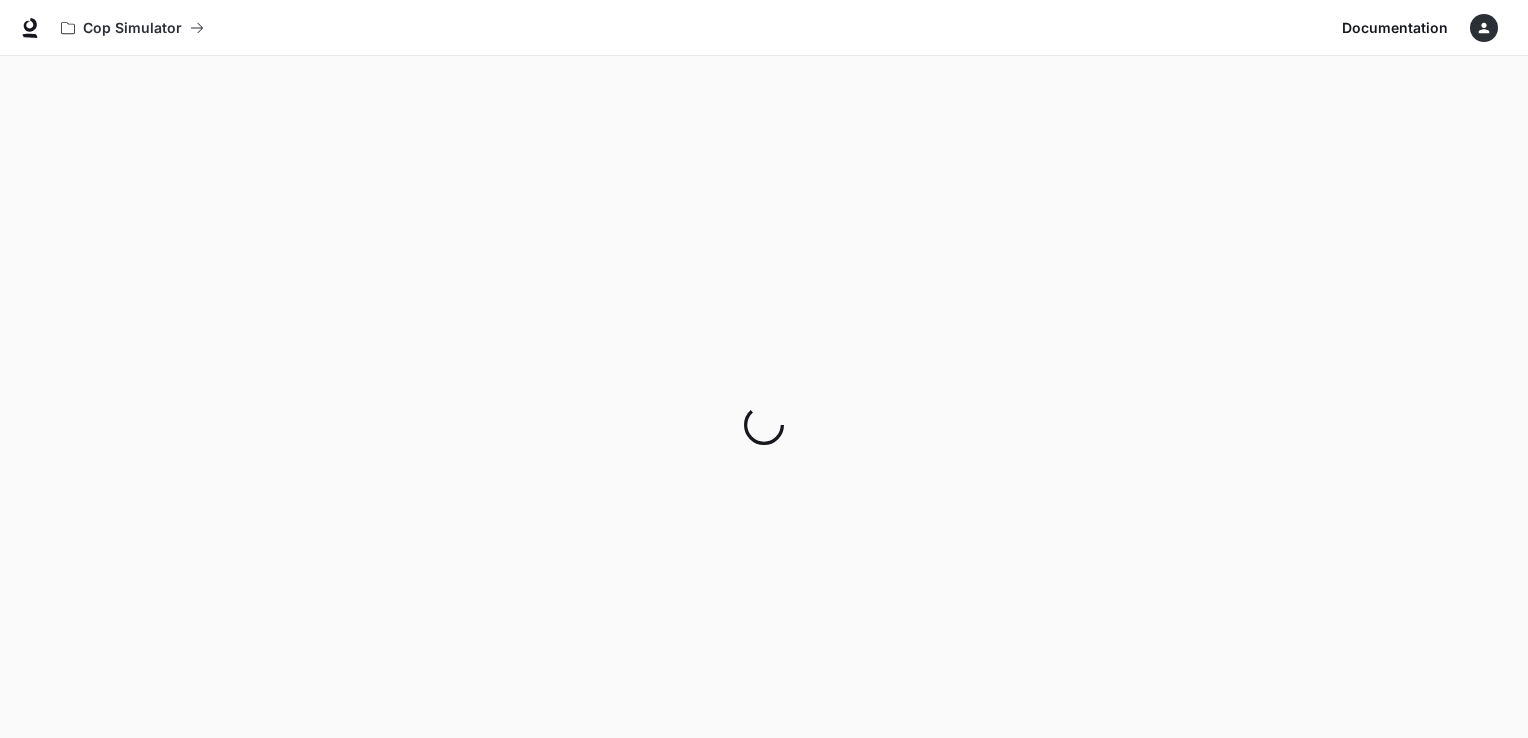 click at bounding box center [1484, 28] 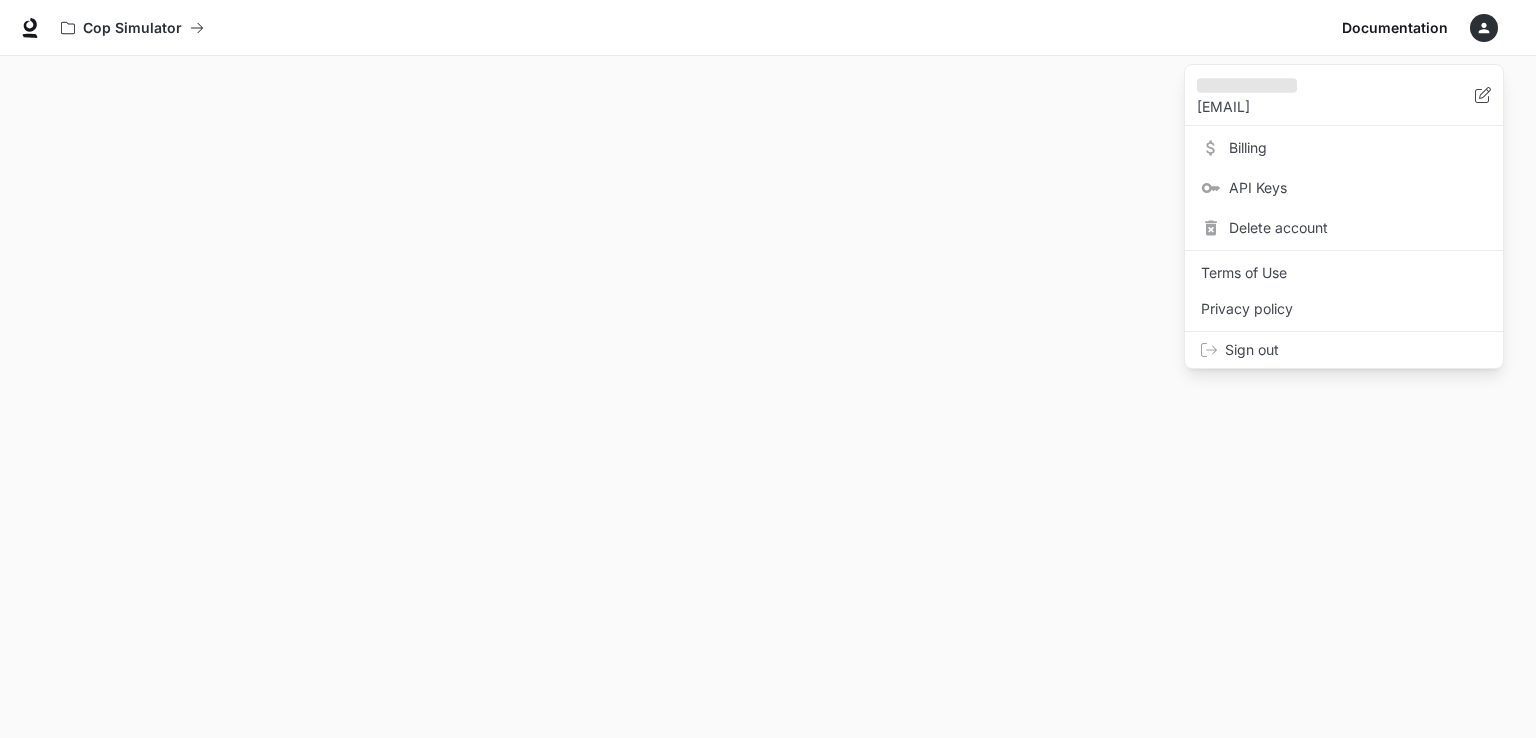 click on "Terms of Use" at bounding box center [1344, 273] 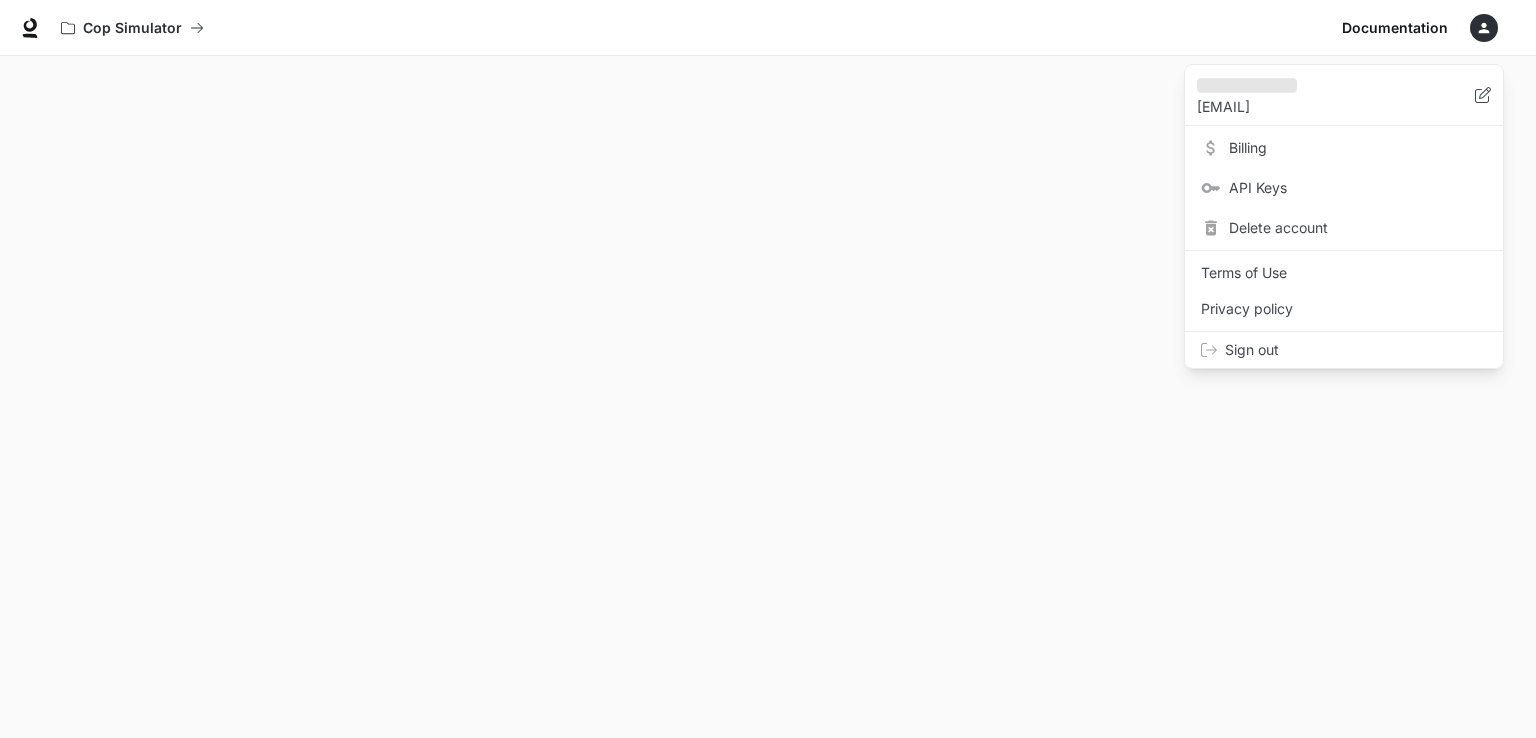 click on "[EMAIL]" at bounding box center (1336, 107) 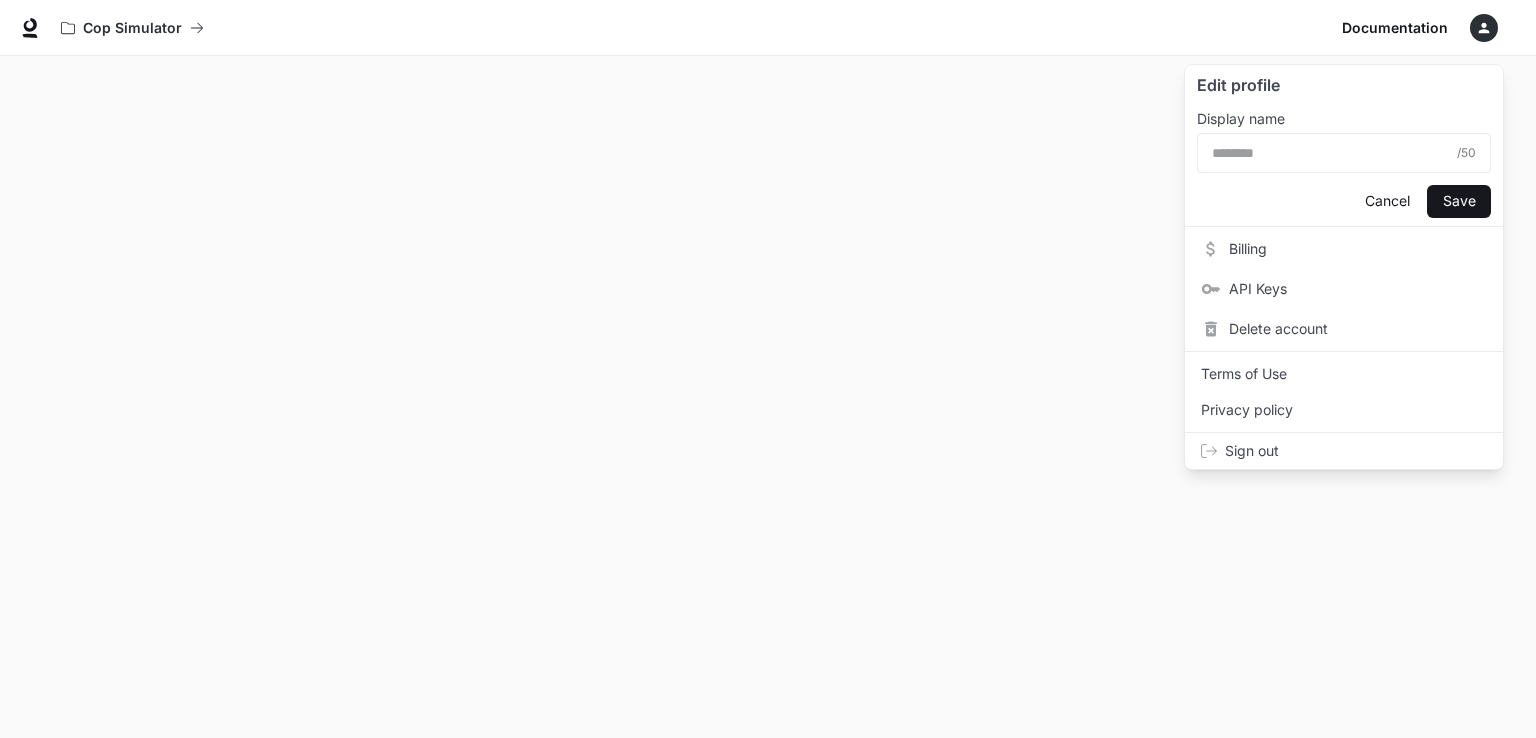 click on "API Keys" at bounding box center (1358, 289) 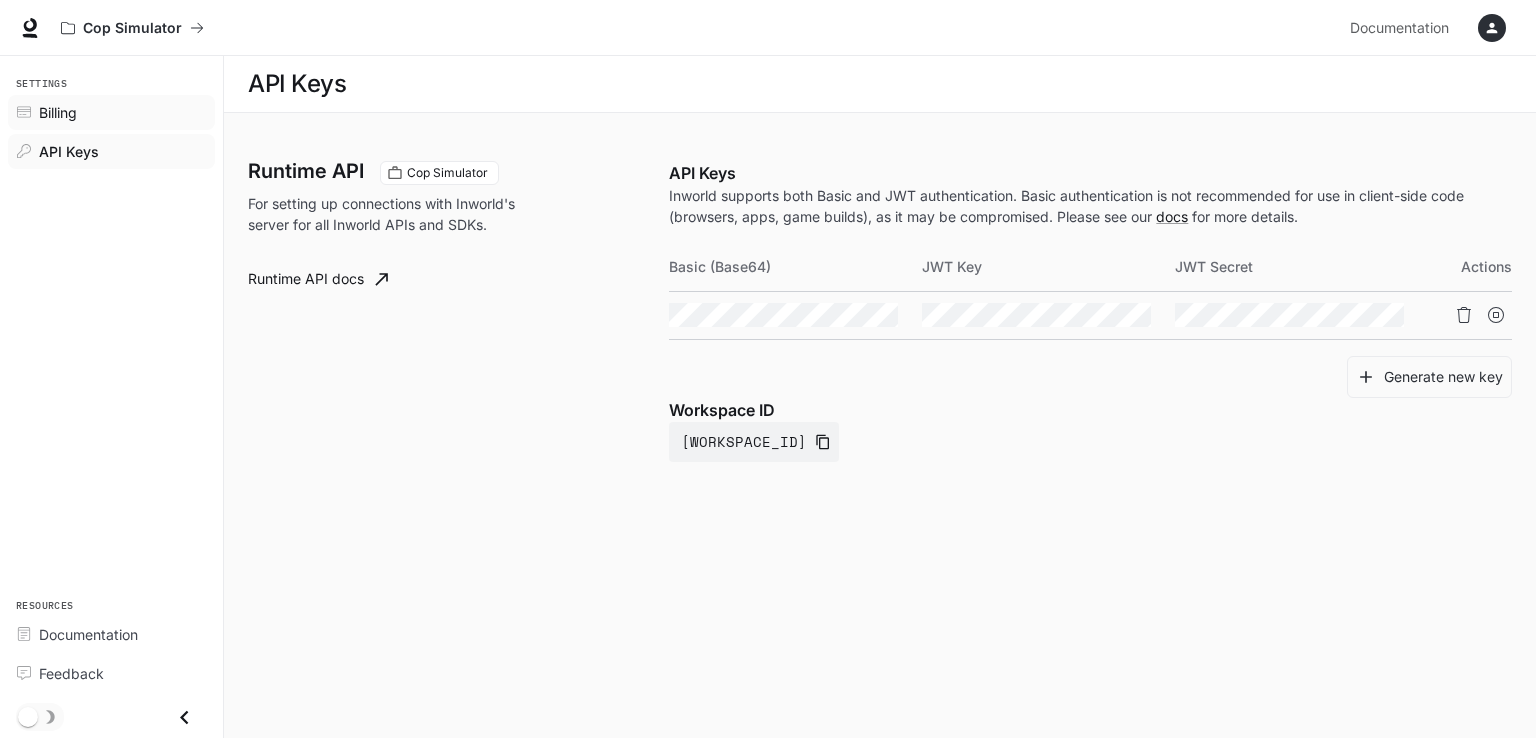 click on "Billing" at bounding box center (58, 112) 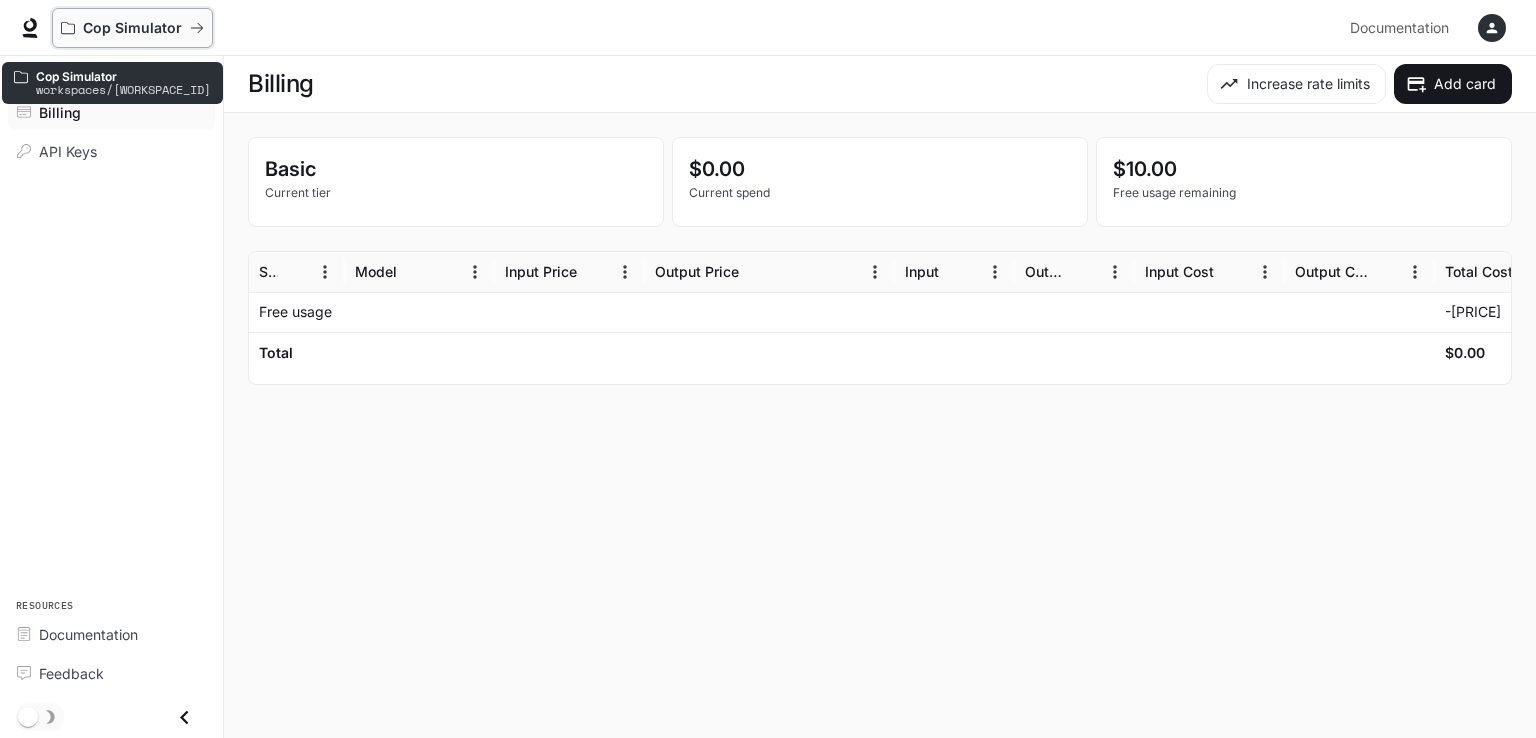 click on "Cop Simulator" at bounding box center [132, 28] 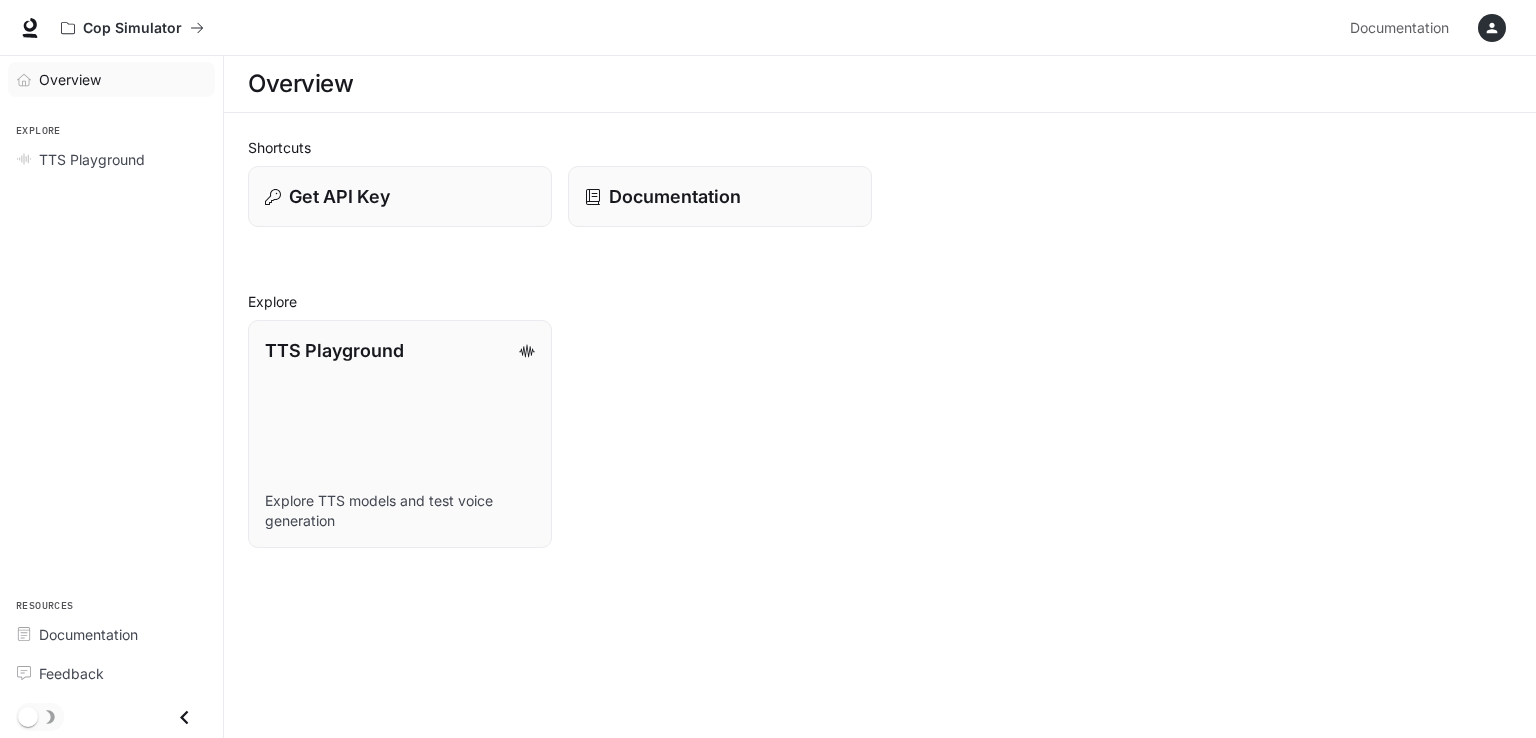 click on "Overview" at bounding box center (111, 79) 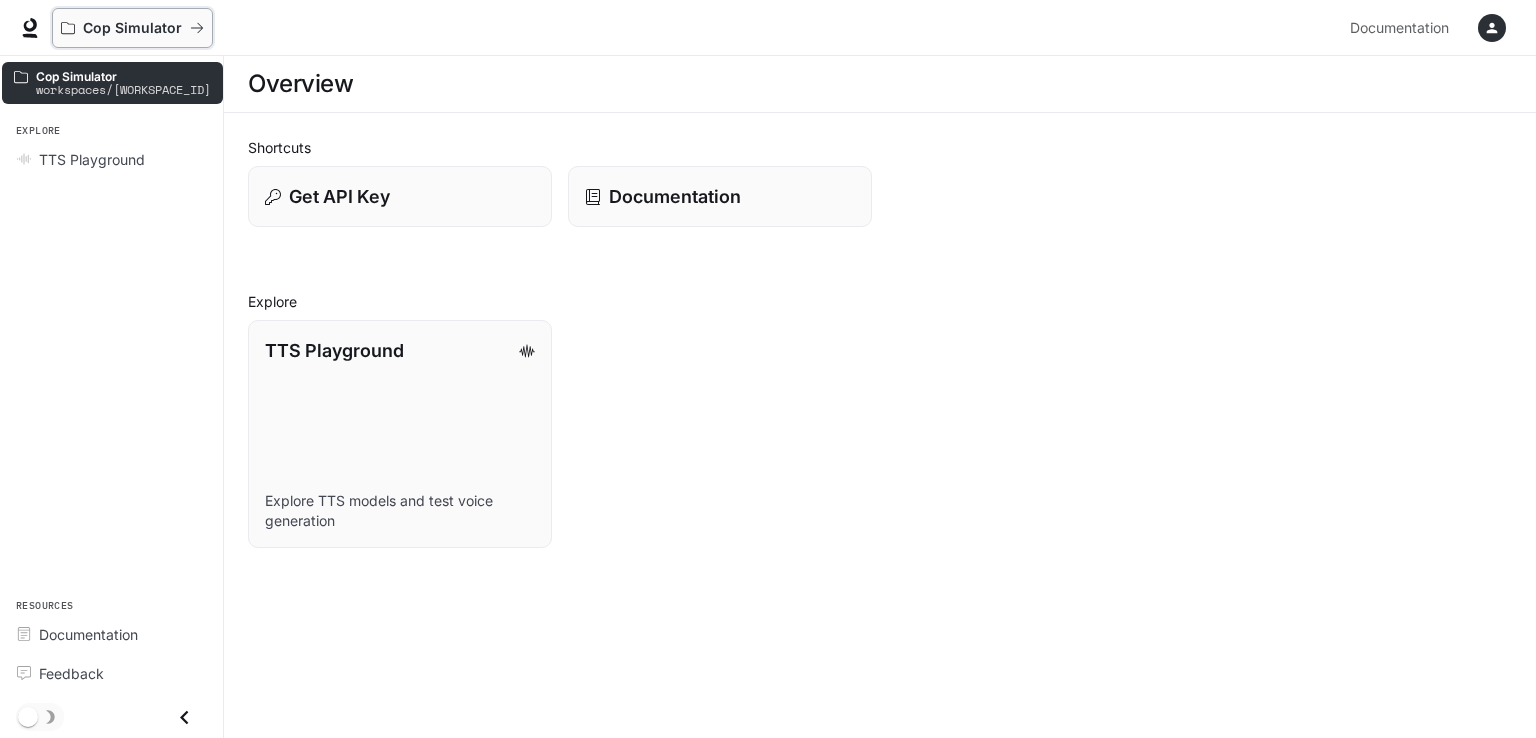 click 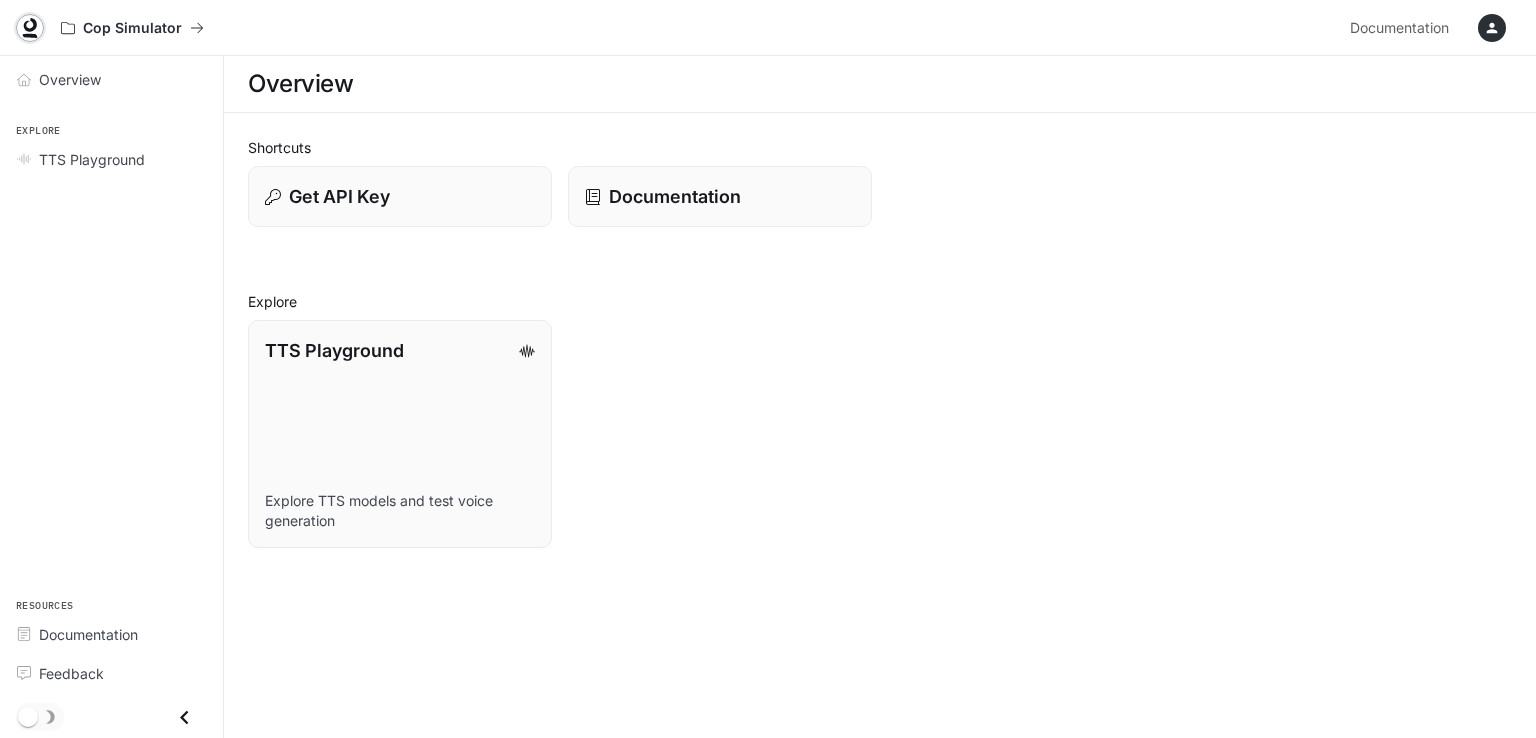 click 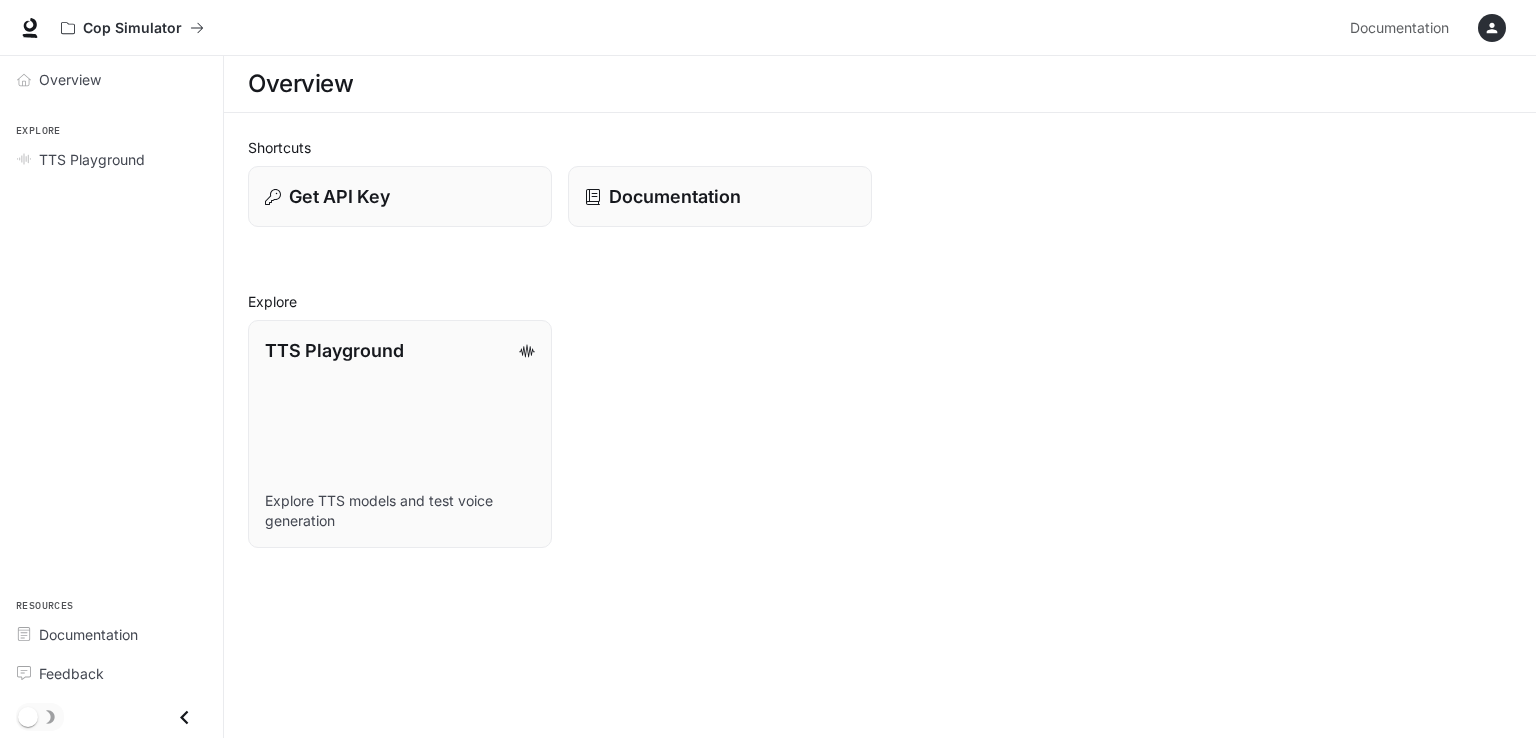 scroll, scrollTop: 0, scrollLeft: 0, axis: both 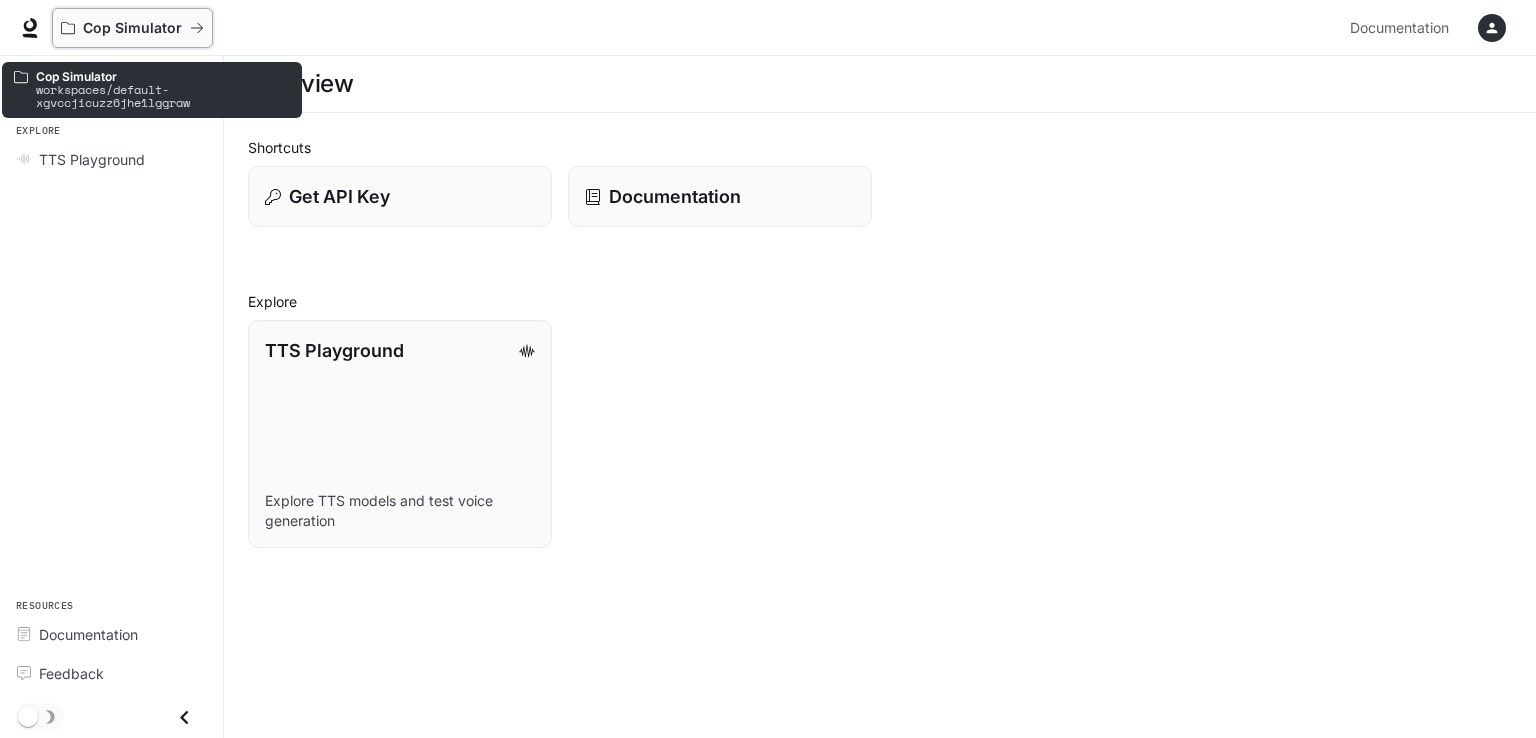 click on "Cop Simulator" at bounding box center [132, 28] 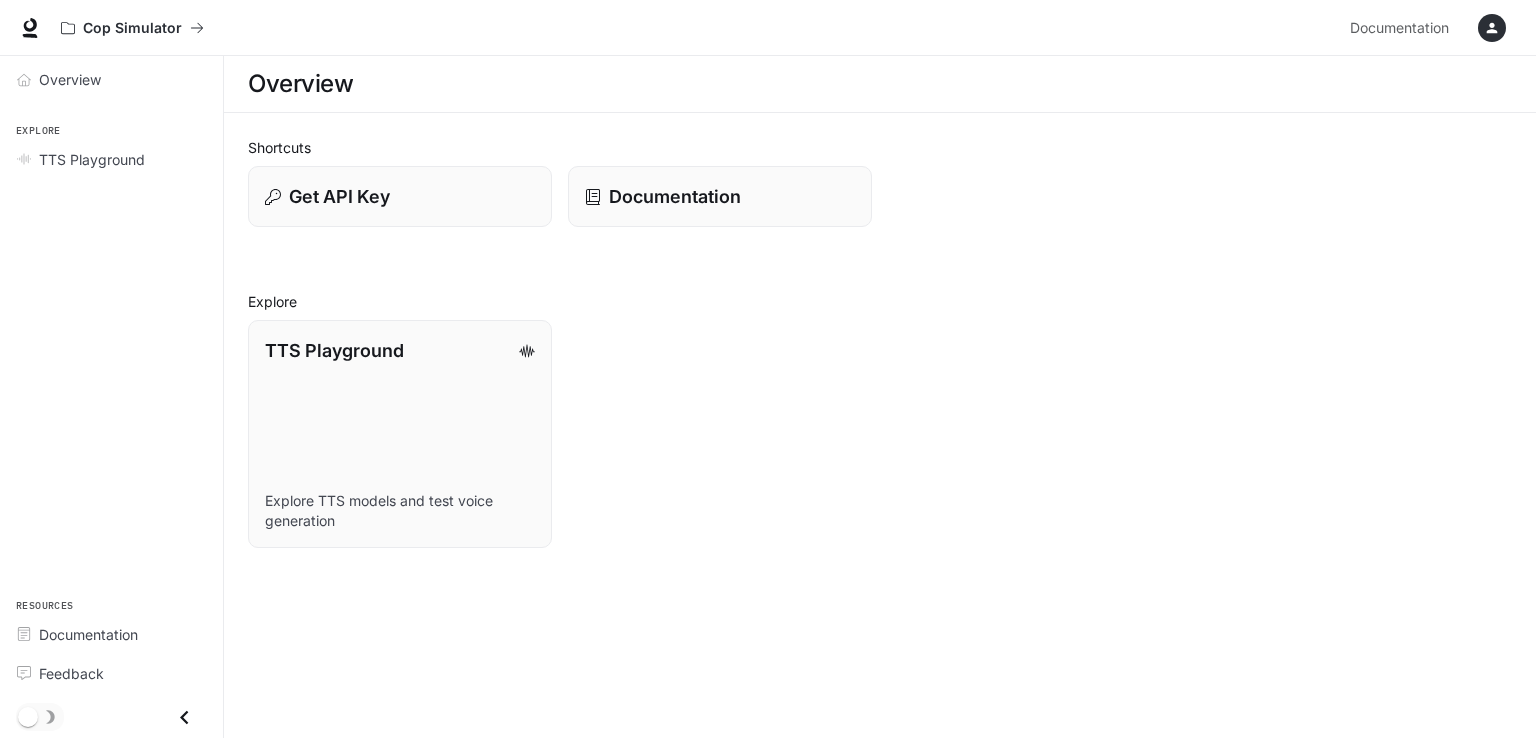 click 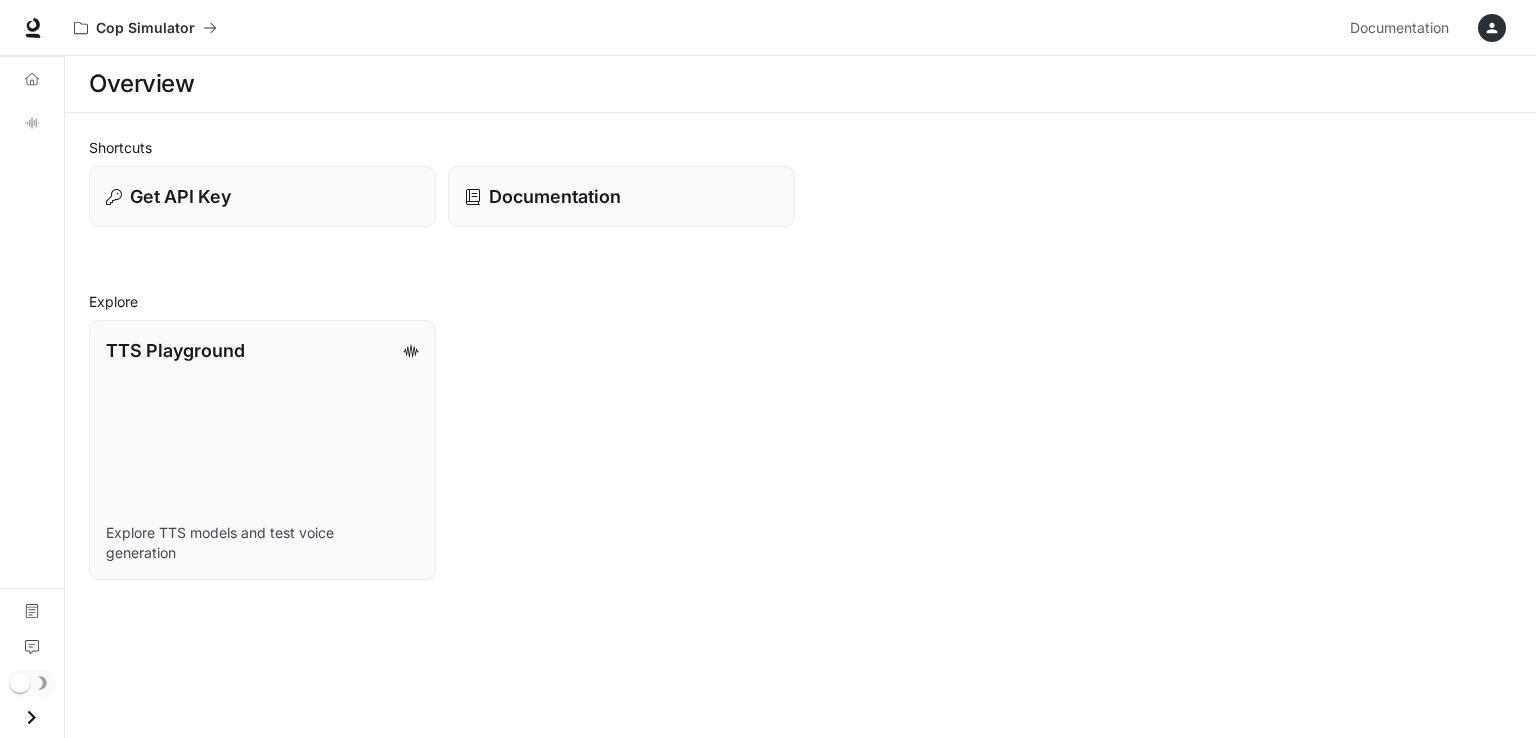 click at bounding box center (32, 683) 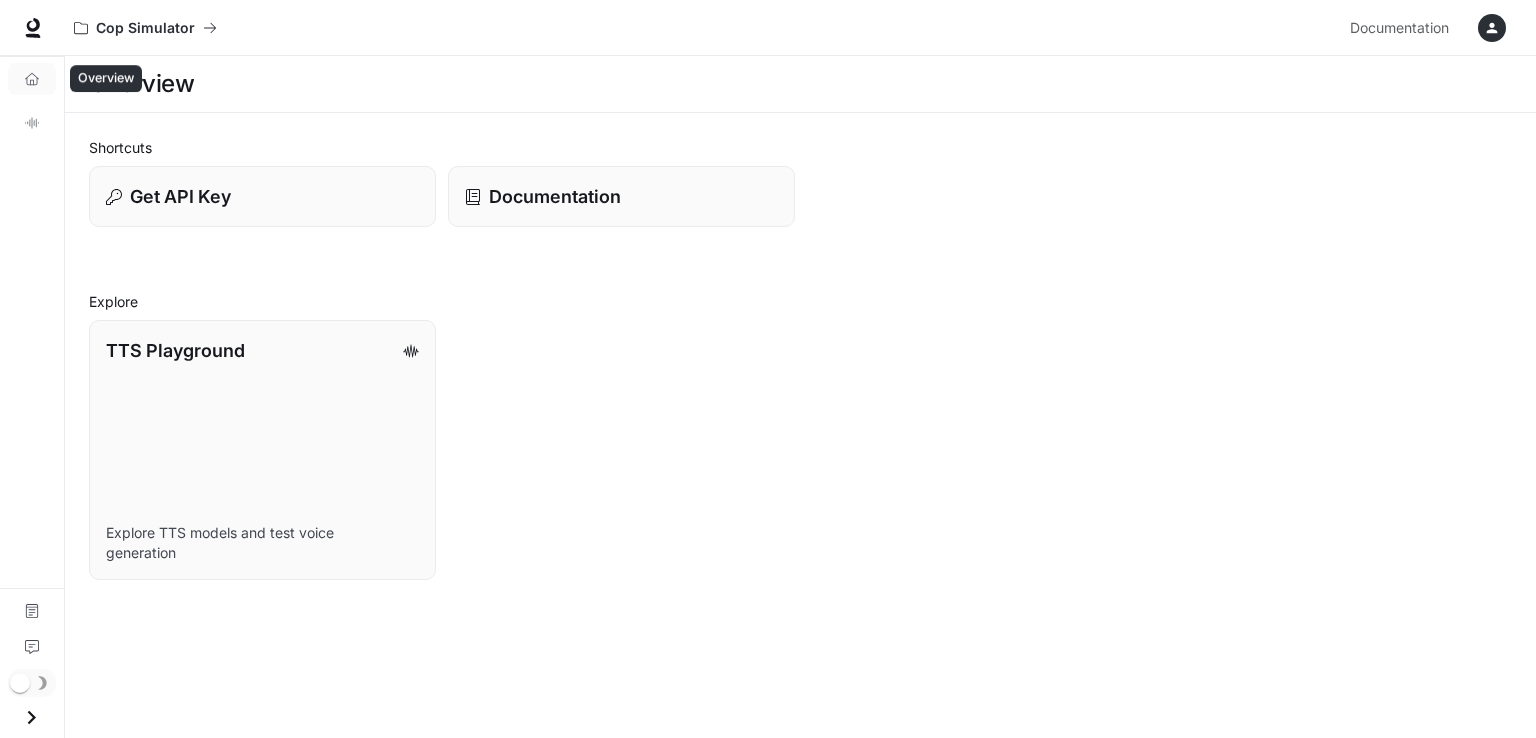 click on "Overview" at bounding box center (32, 79) 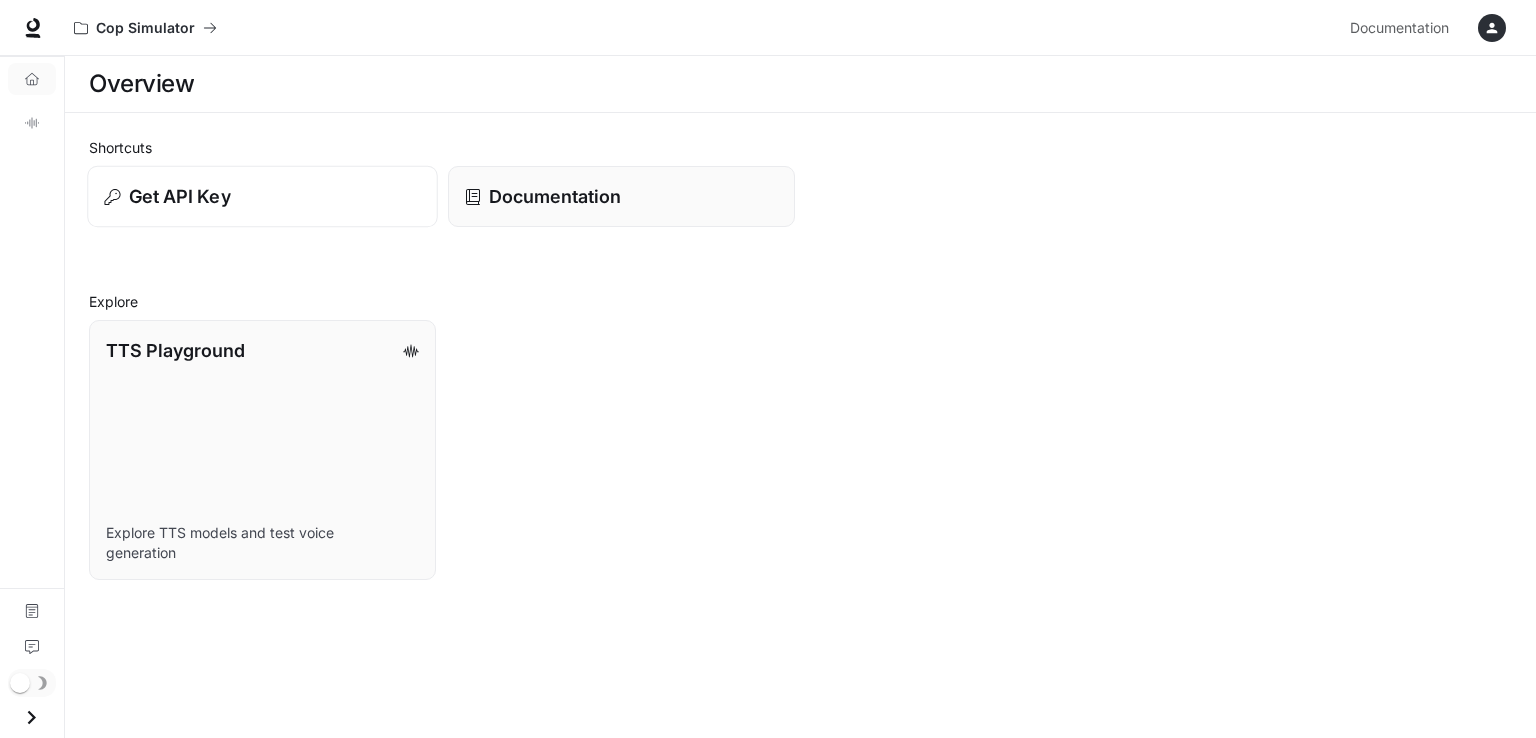 click on "Get API Key" at bounding box center (180, 196) 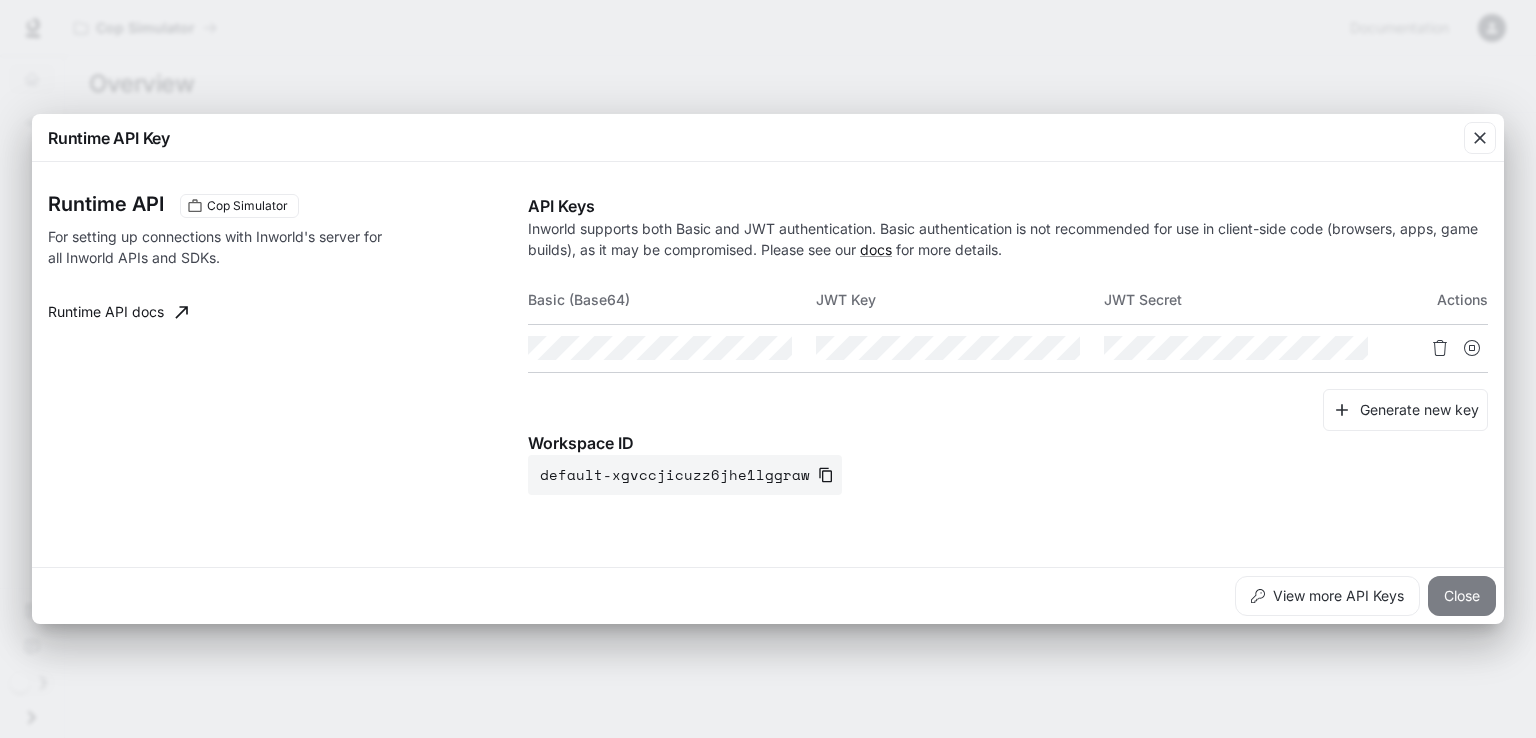 click on "Close" at bounding box center (1462, 596) 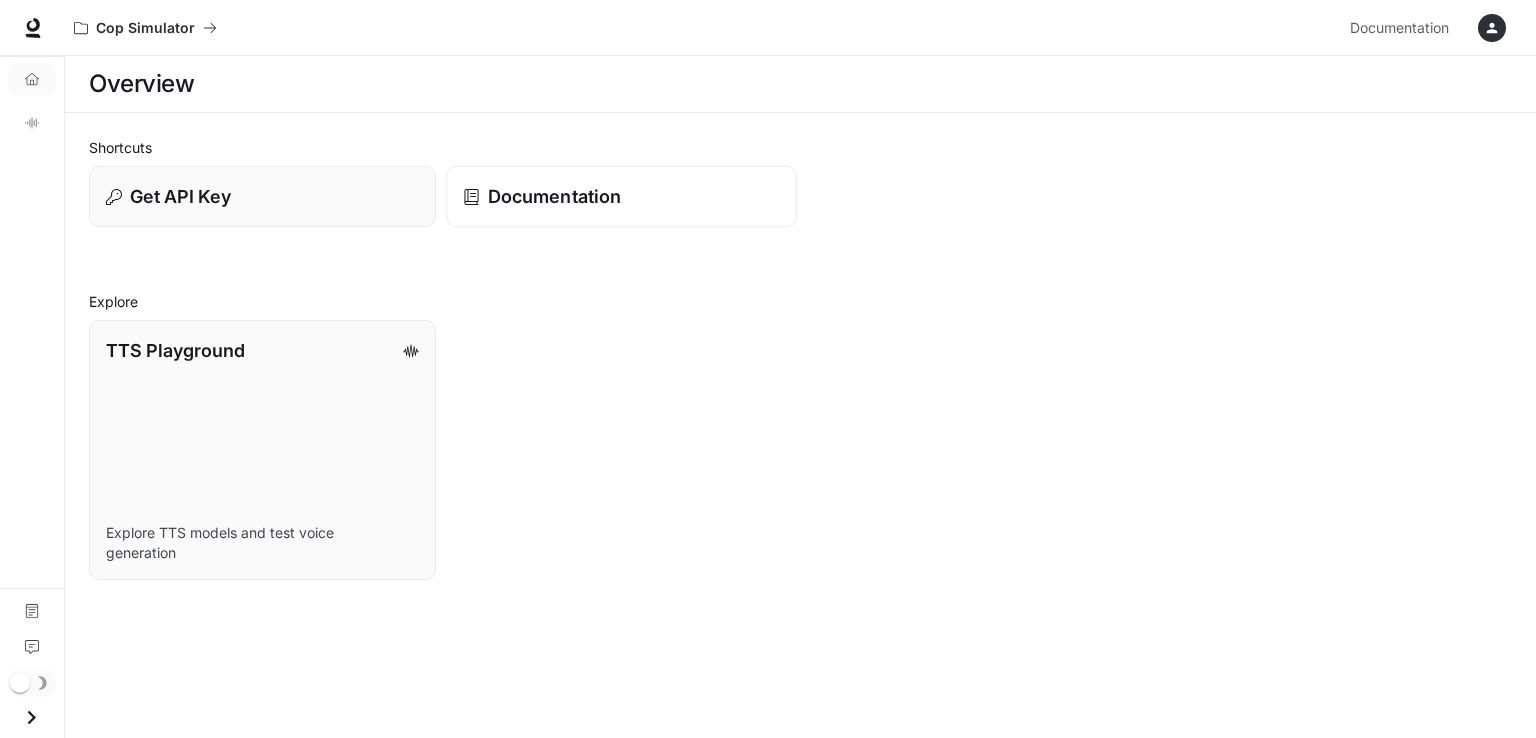 click 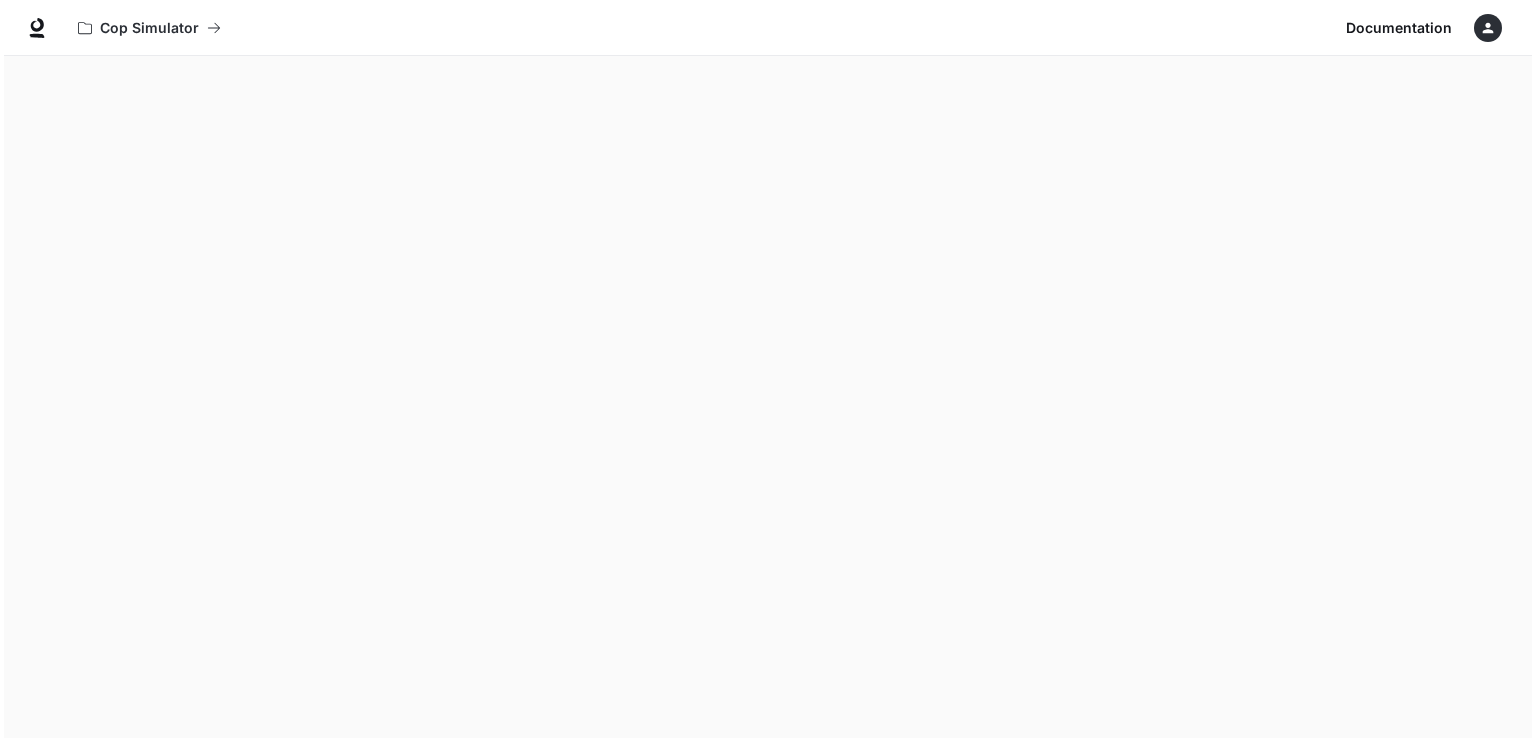 scroll, scrollTop: 62, scrollLeft: 0, axis: vertical 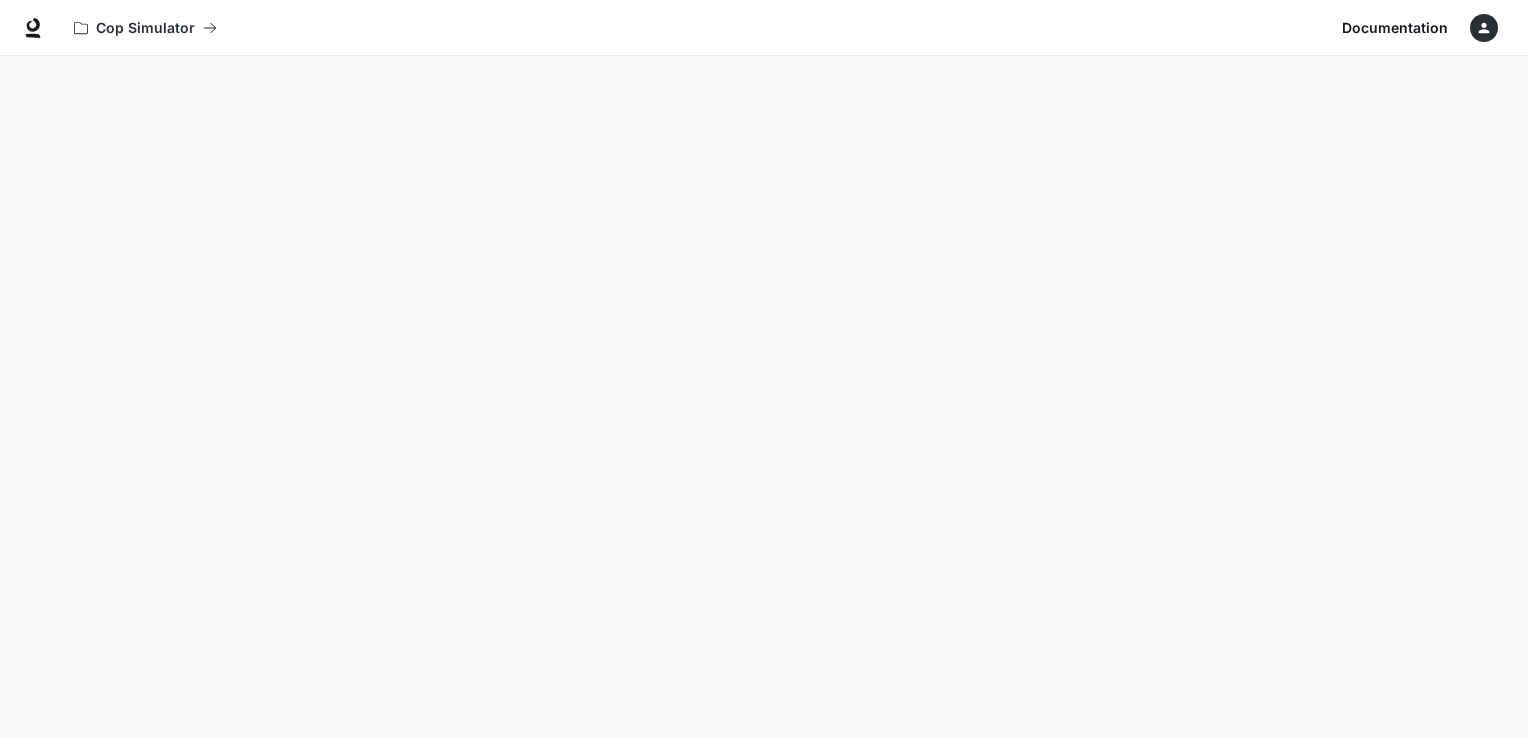 click on "Documentation" at bounding box center (1395, 28) 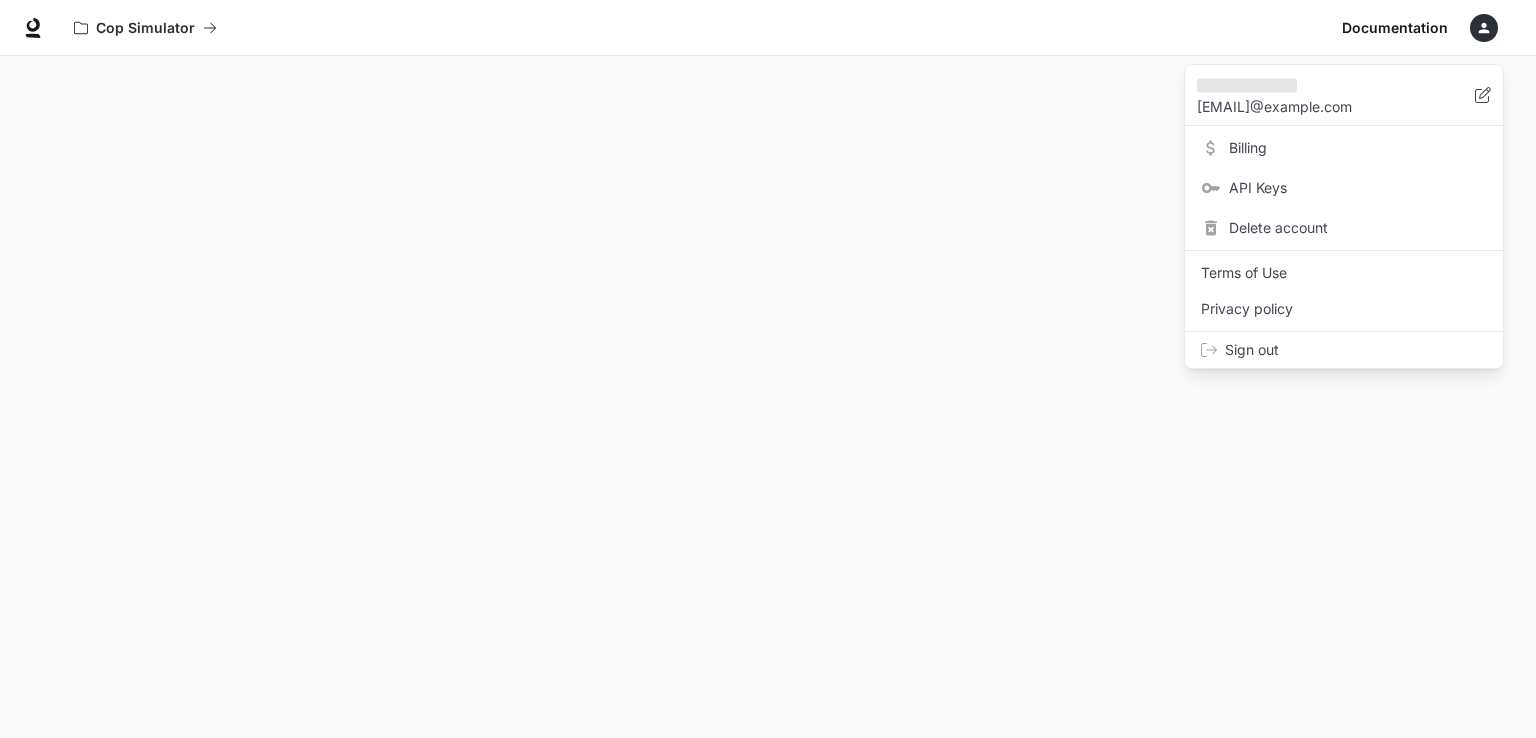 click on "Sign out" at bounding box center (1356, 350) 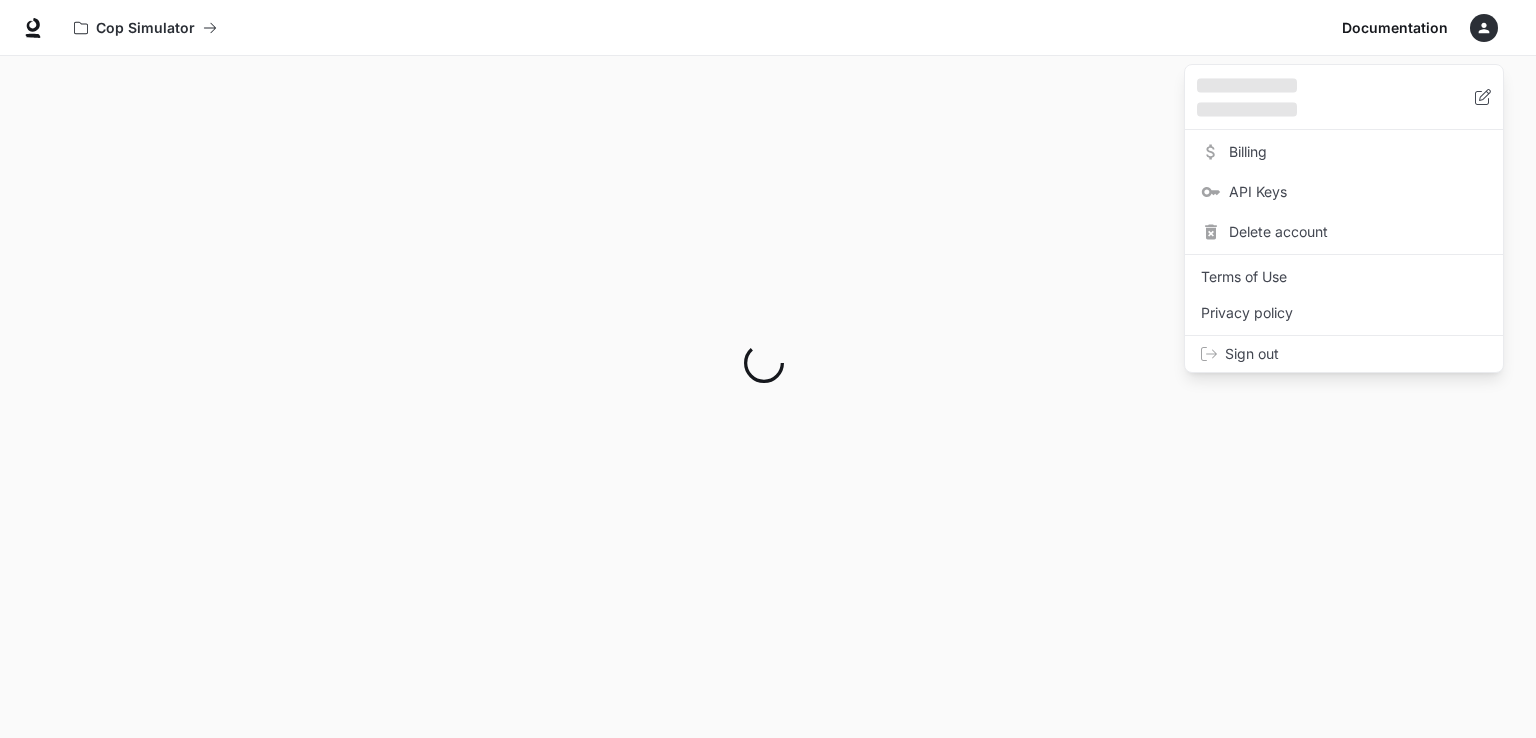scroll, scrollTop: 800, scrollLeft: 0, axis: vertical 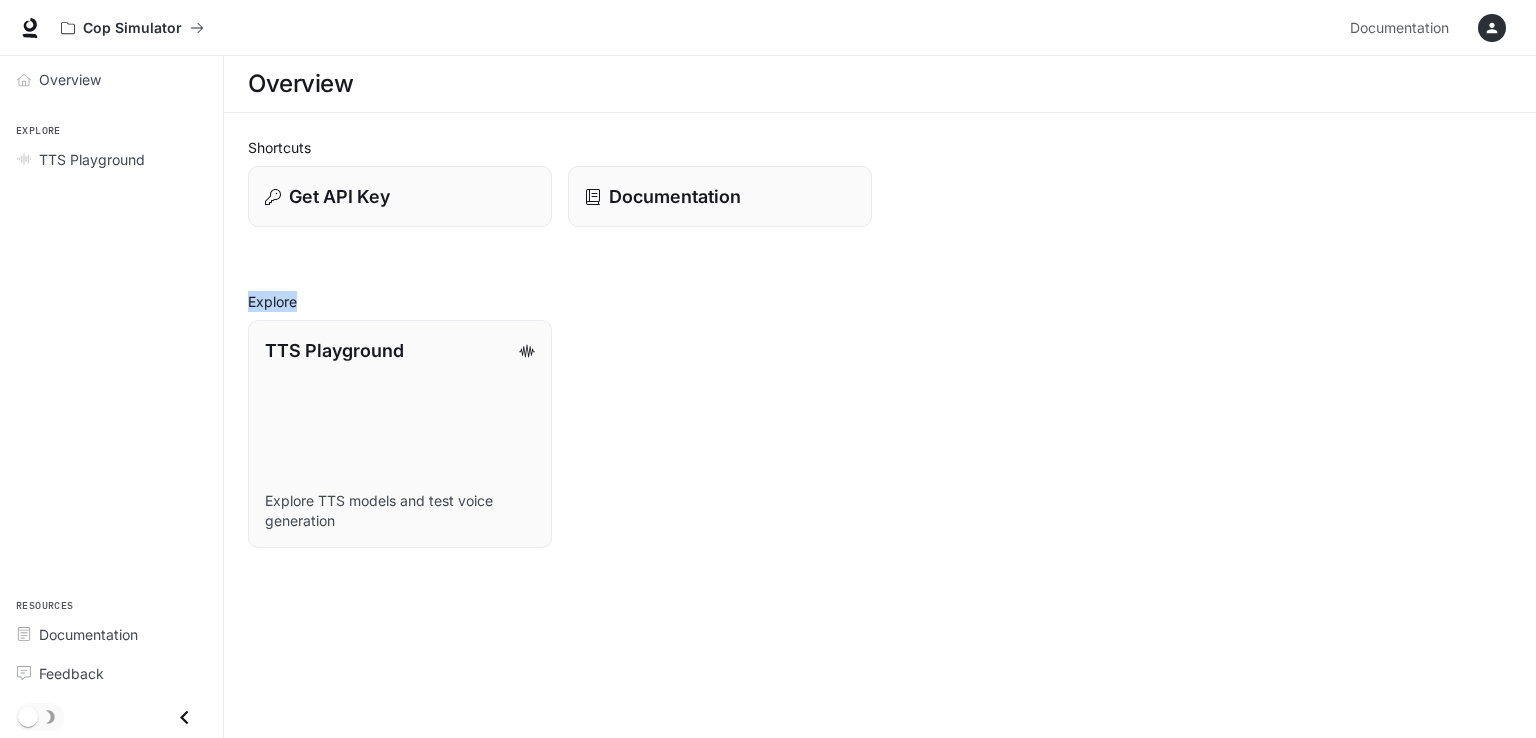 drag, startPoint x: 1535, startPoint y: 259, endPoint x: 1533, endPoint y: 409, distance: 150.01334 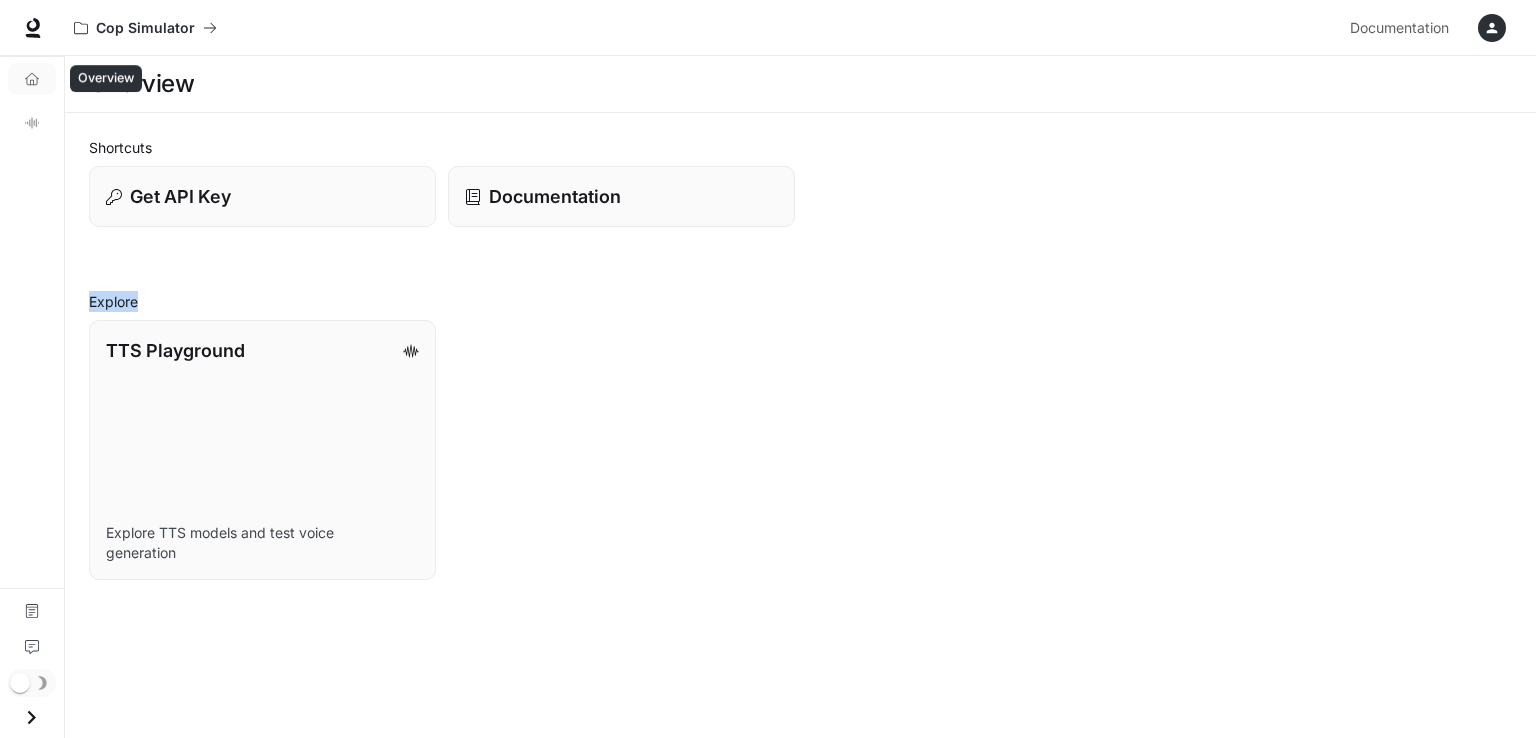 click on "Overview" at bounding box center [32, 79] 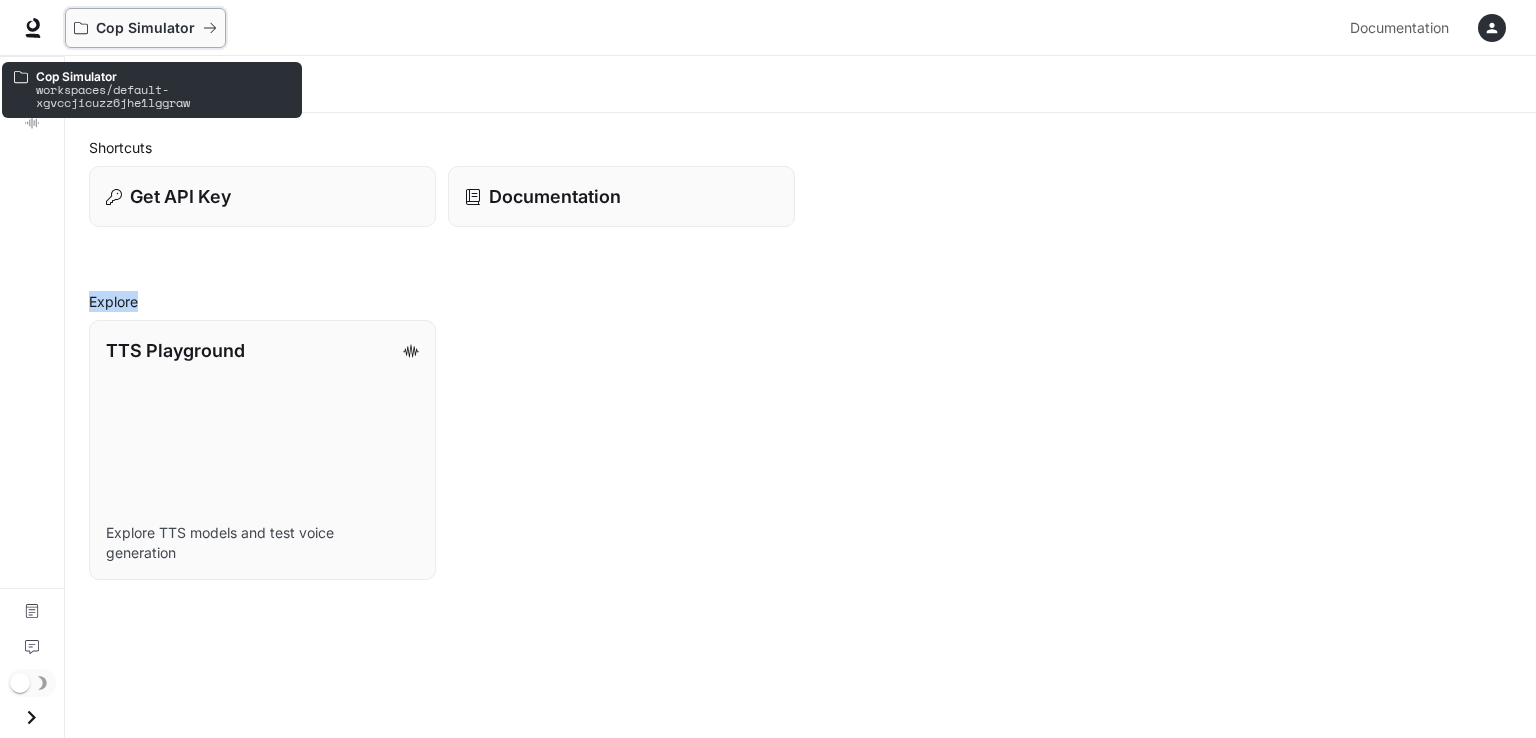 click on "Cop Simulator" at bounding box center [145, 28] 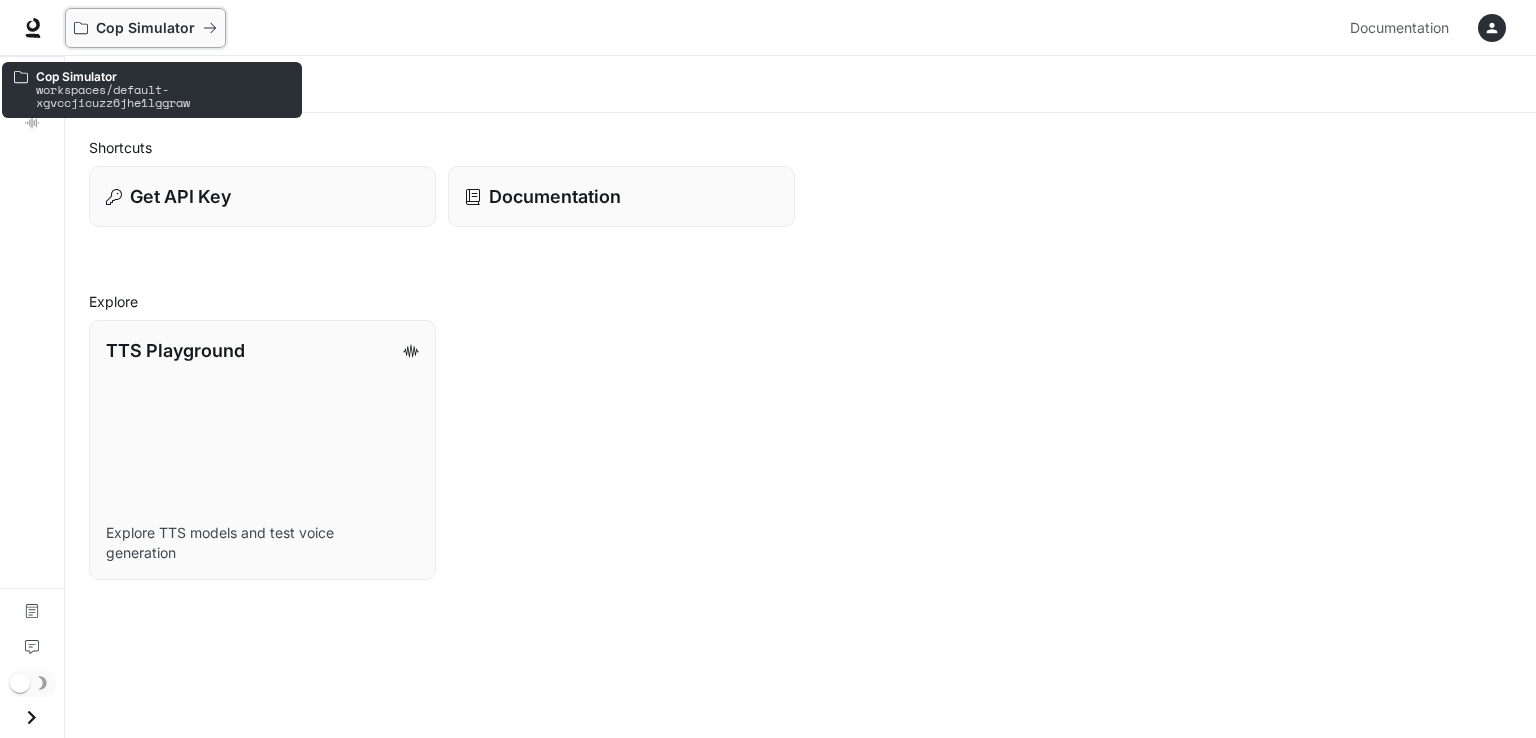 click 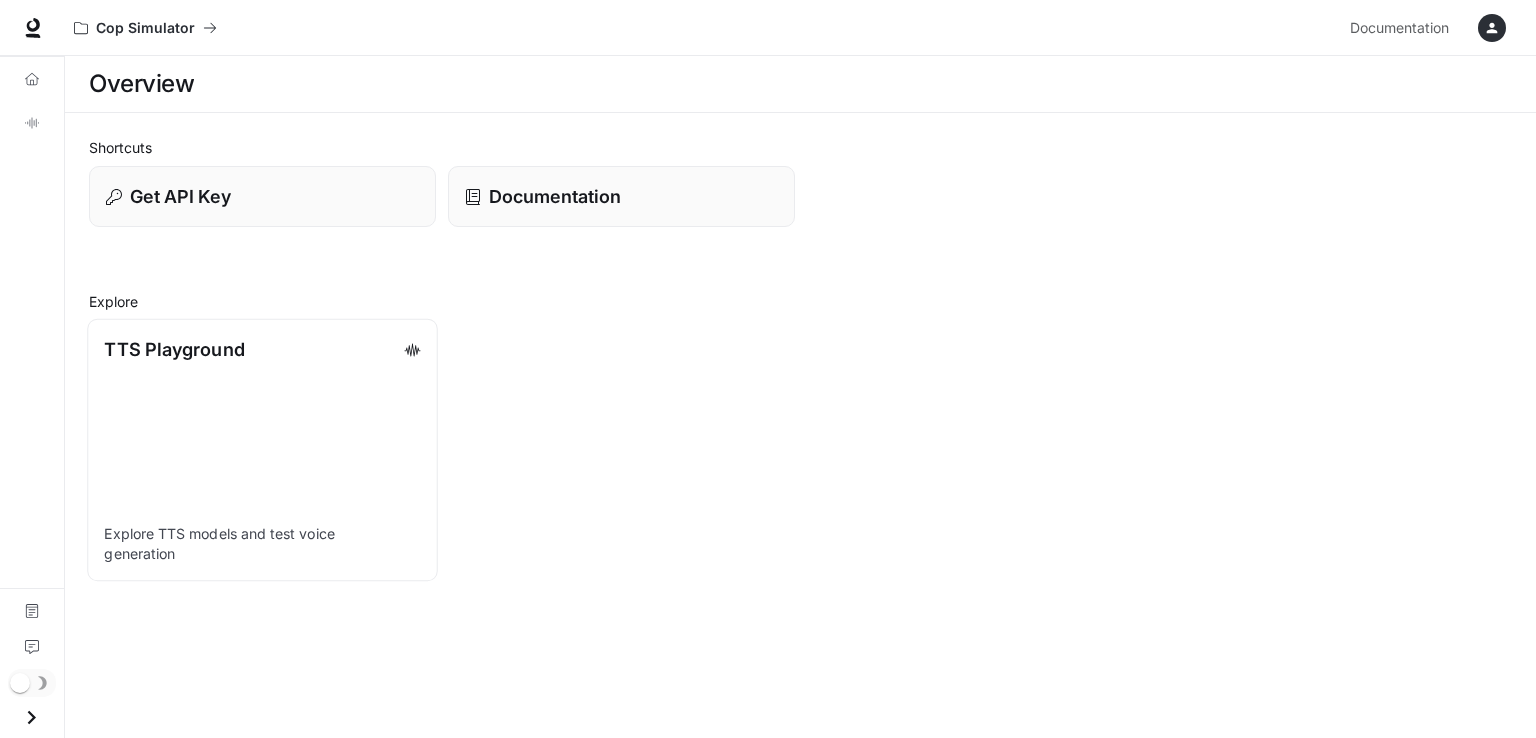 click on "TTS Playground Explore TTS models and test voice generation" at bounding box center (262, 450) 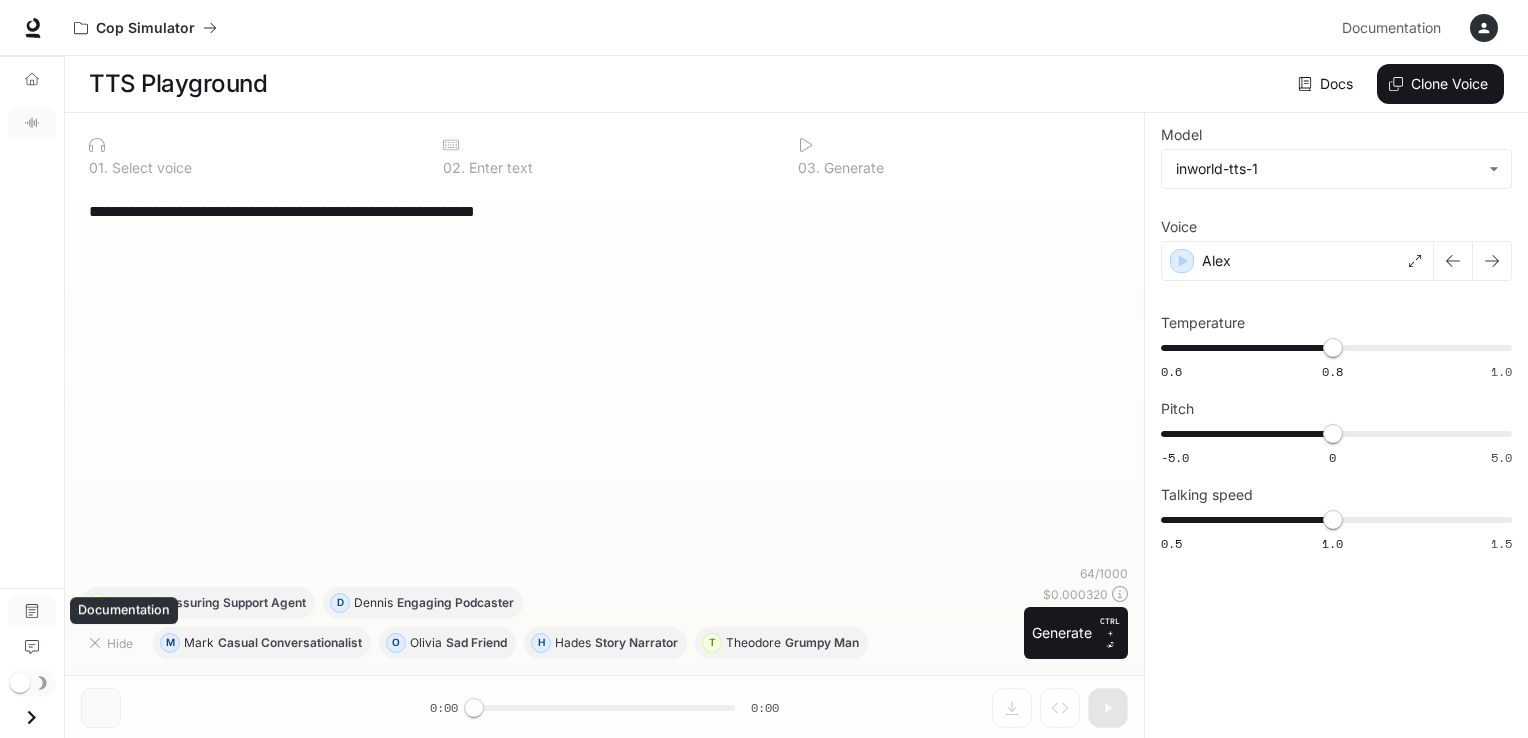click on "Documentation" at bounding box center [32, 611] 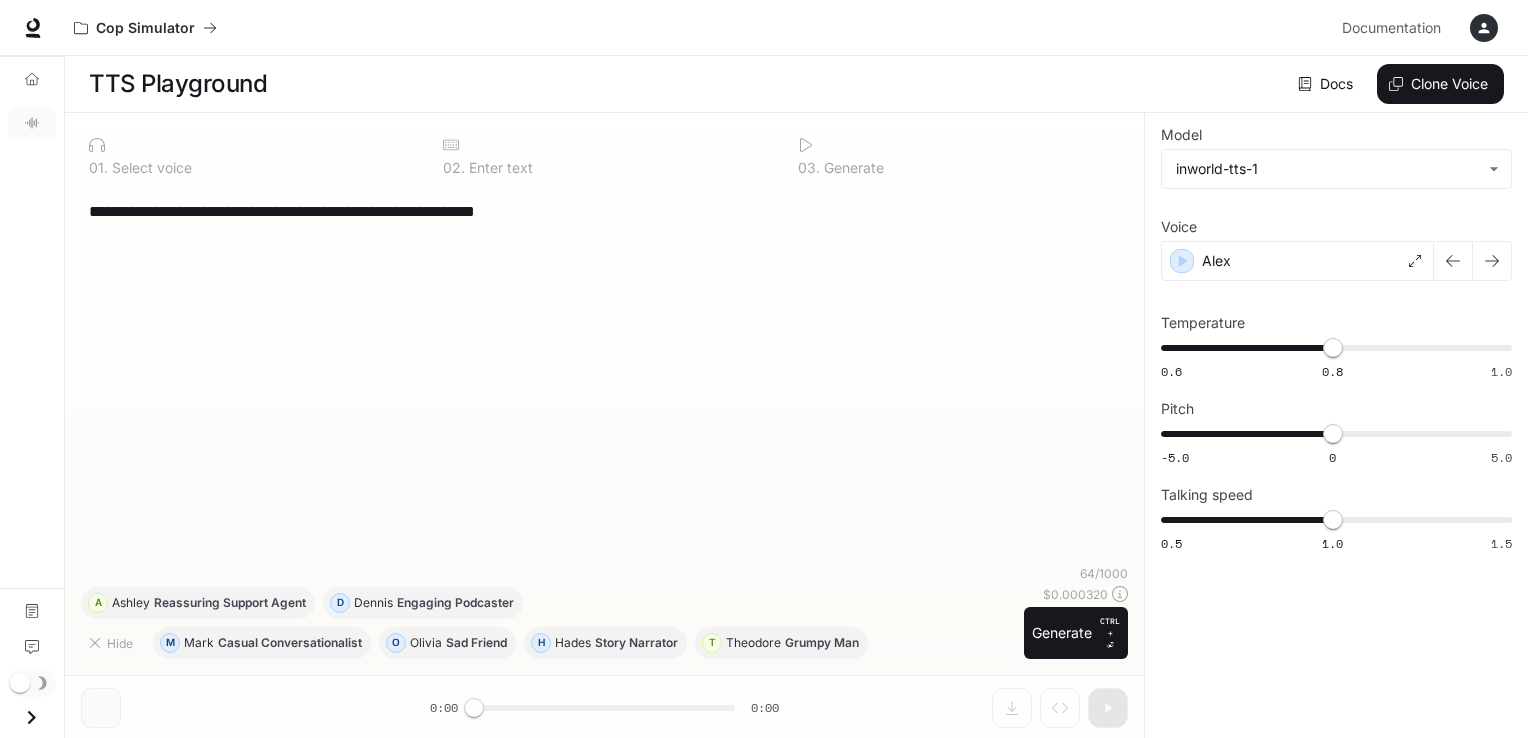 click 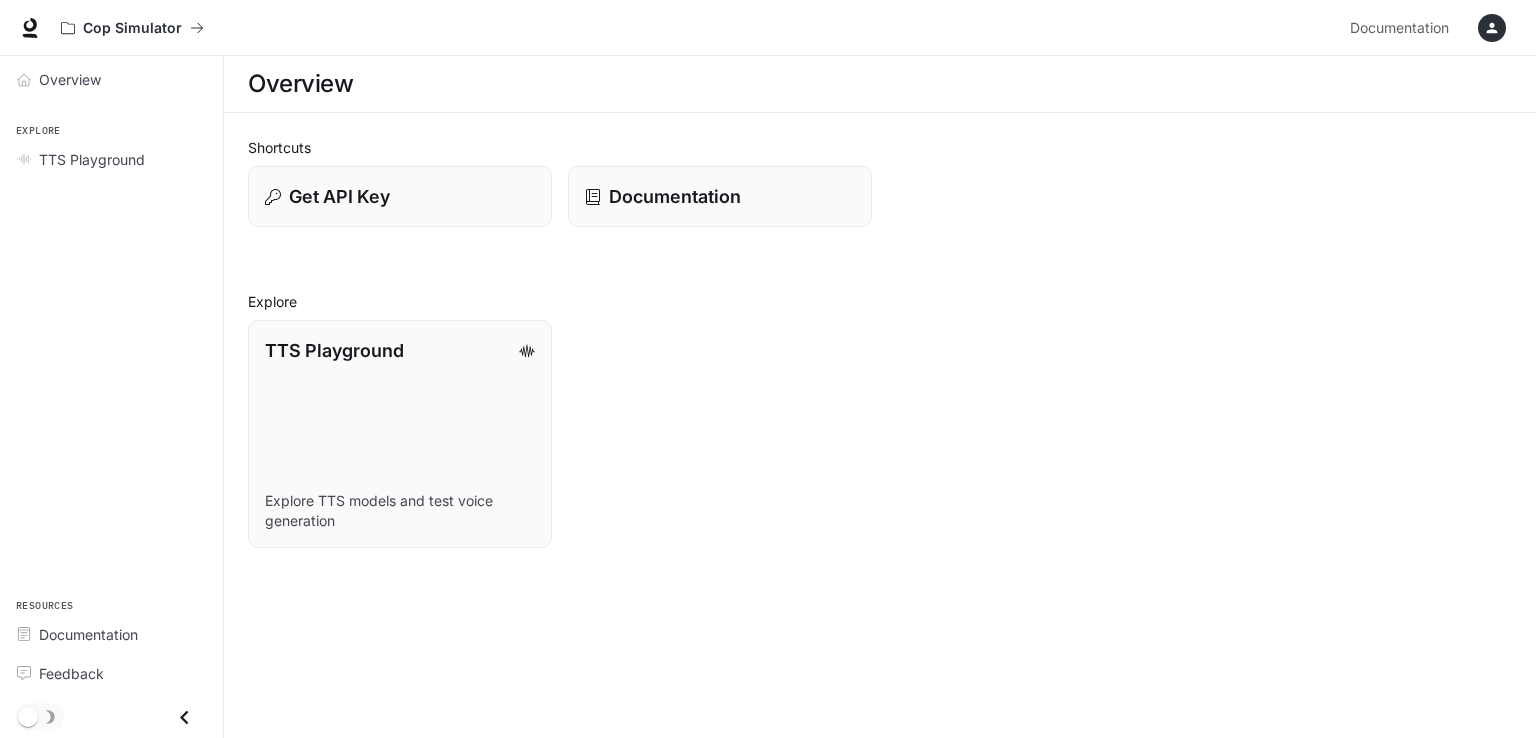 scroll, scrollTop: 0, scrollLeft: 0, axis: both 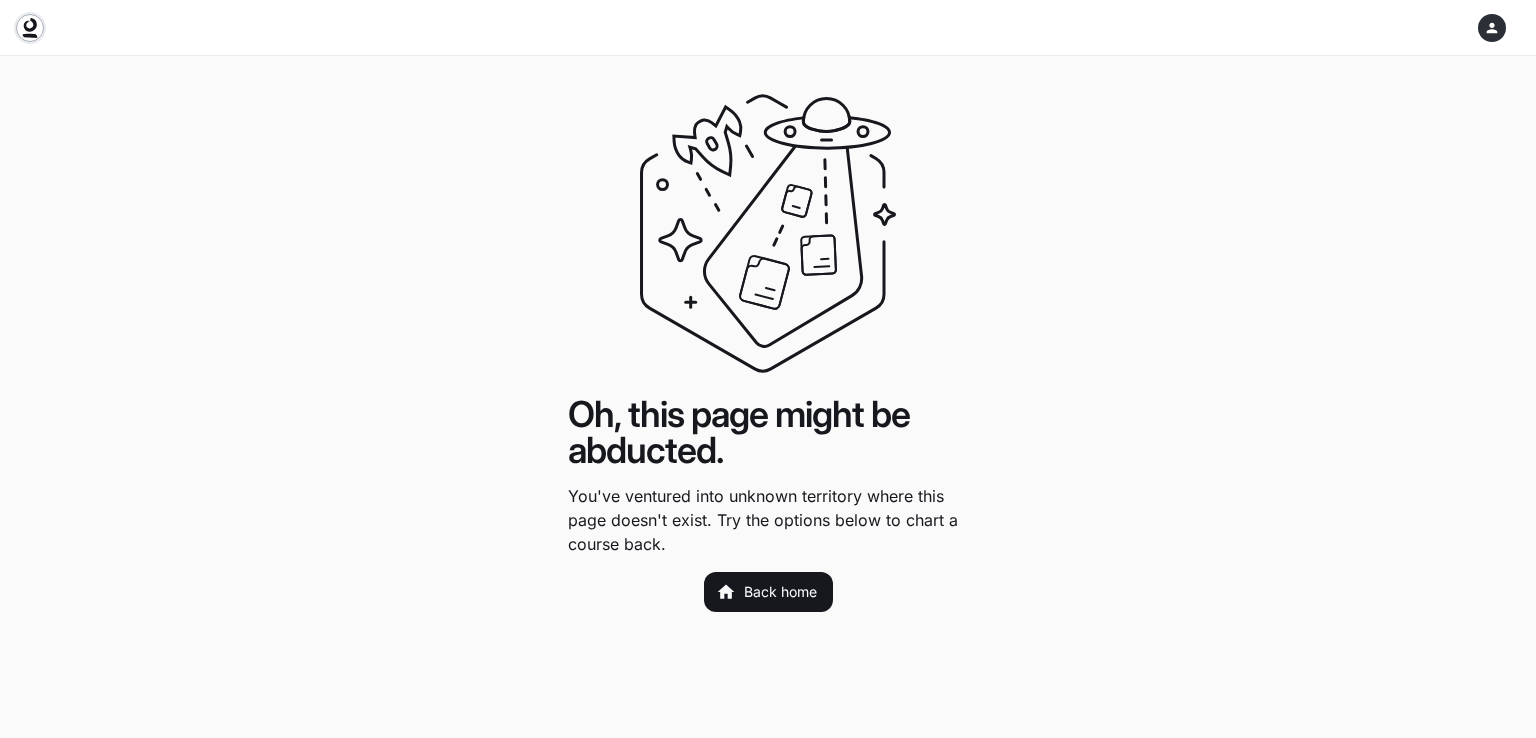 click 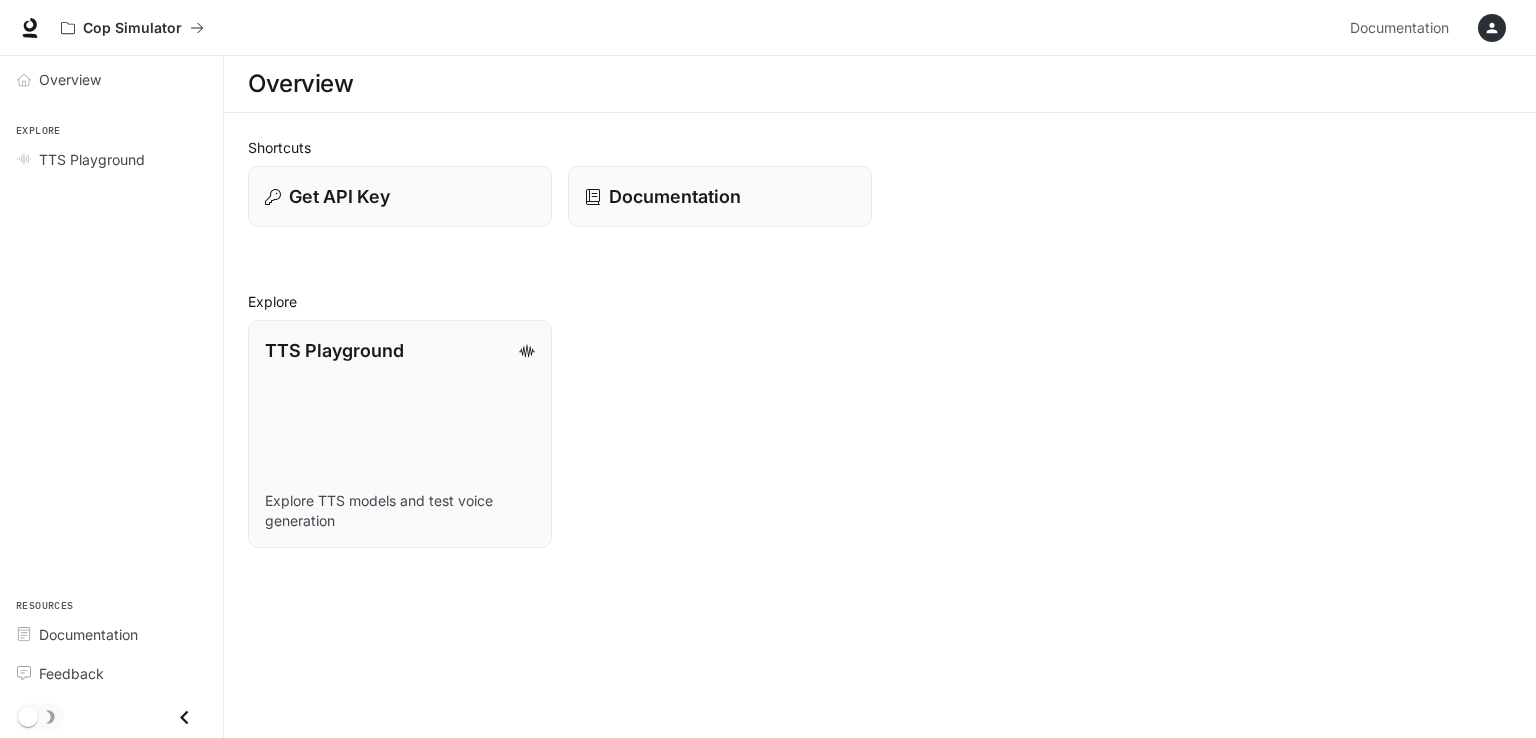 scroll, scrollTop: 0, scrollLeft: 0, axis: both 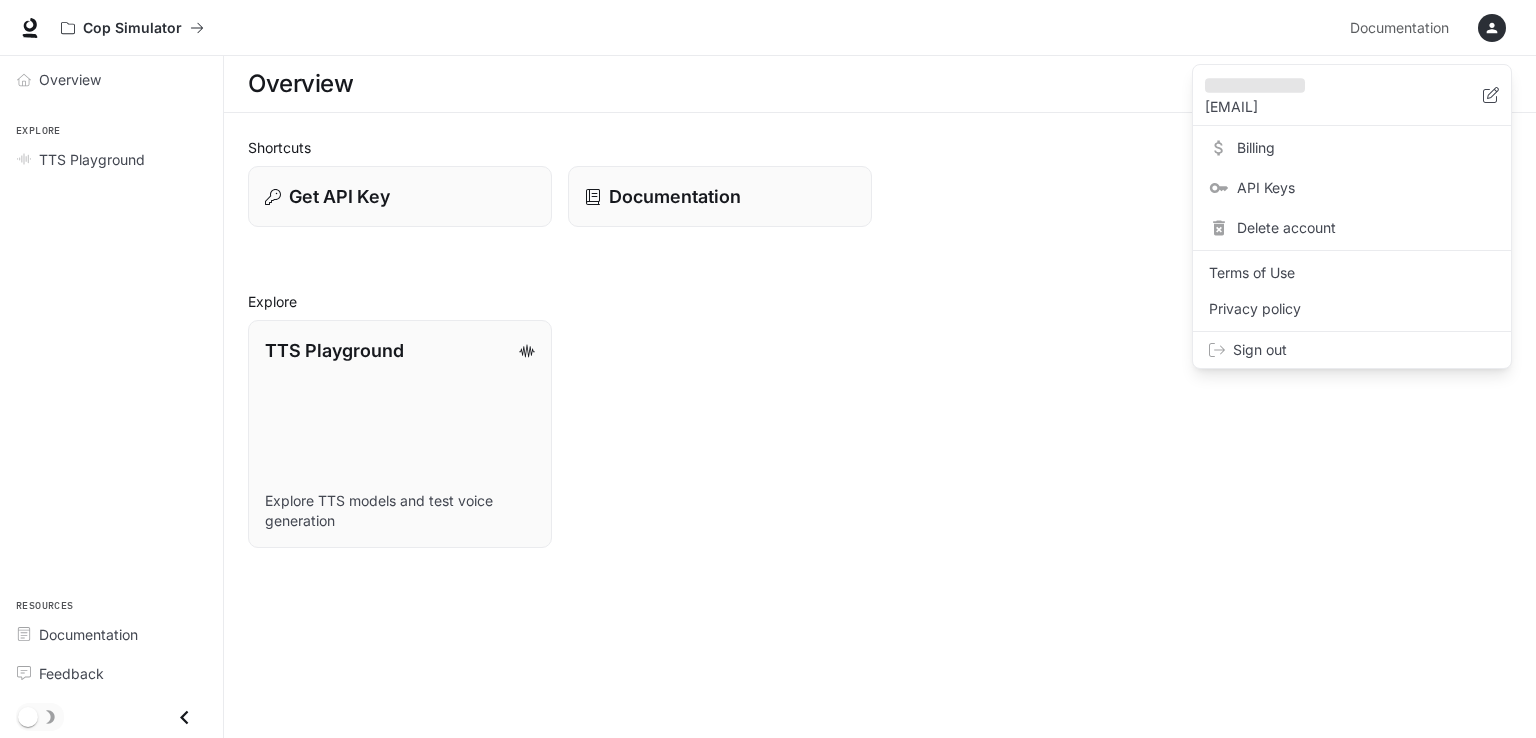 click at bounding box center [768, 369] 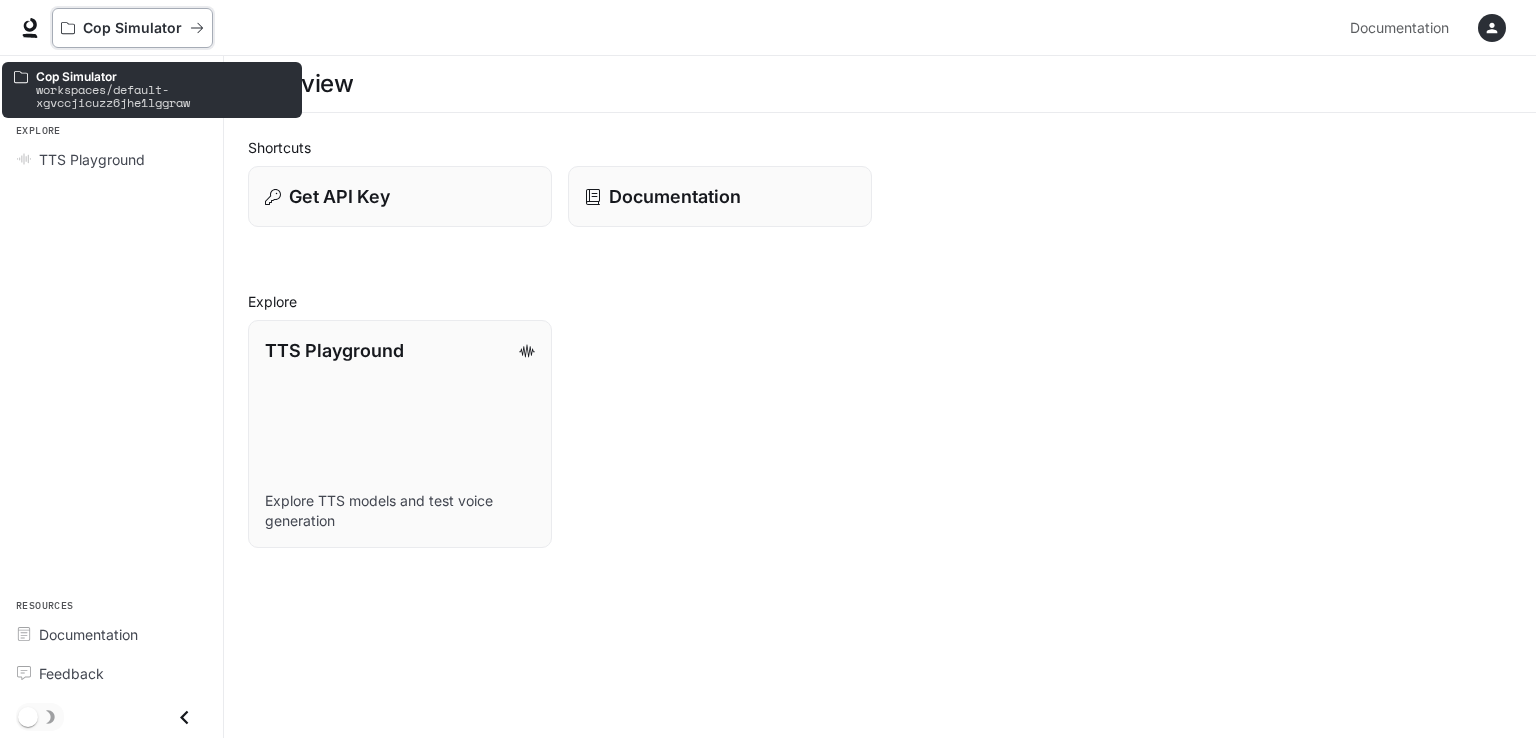click on "Cop Simulator" at bounding box center (132, 28) 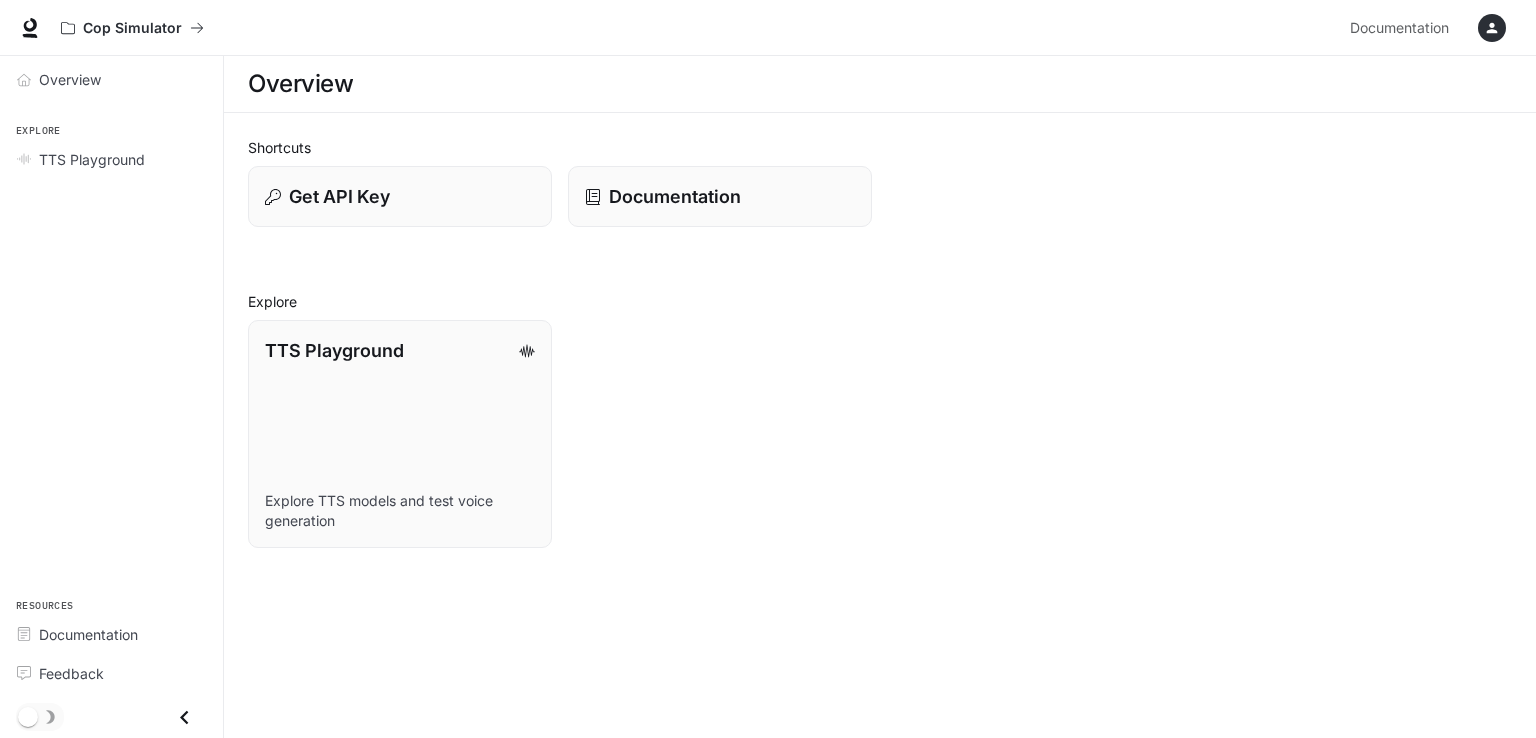 drag, startPoint x: 314, startPoint y: 71, endPoint x: 883, endPoint y: 67, distance: 569.01404 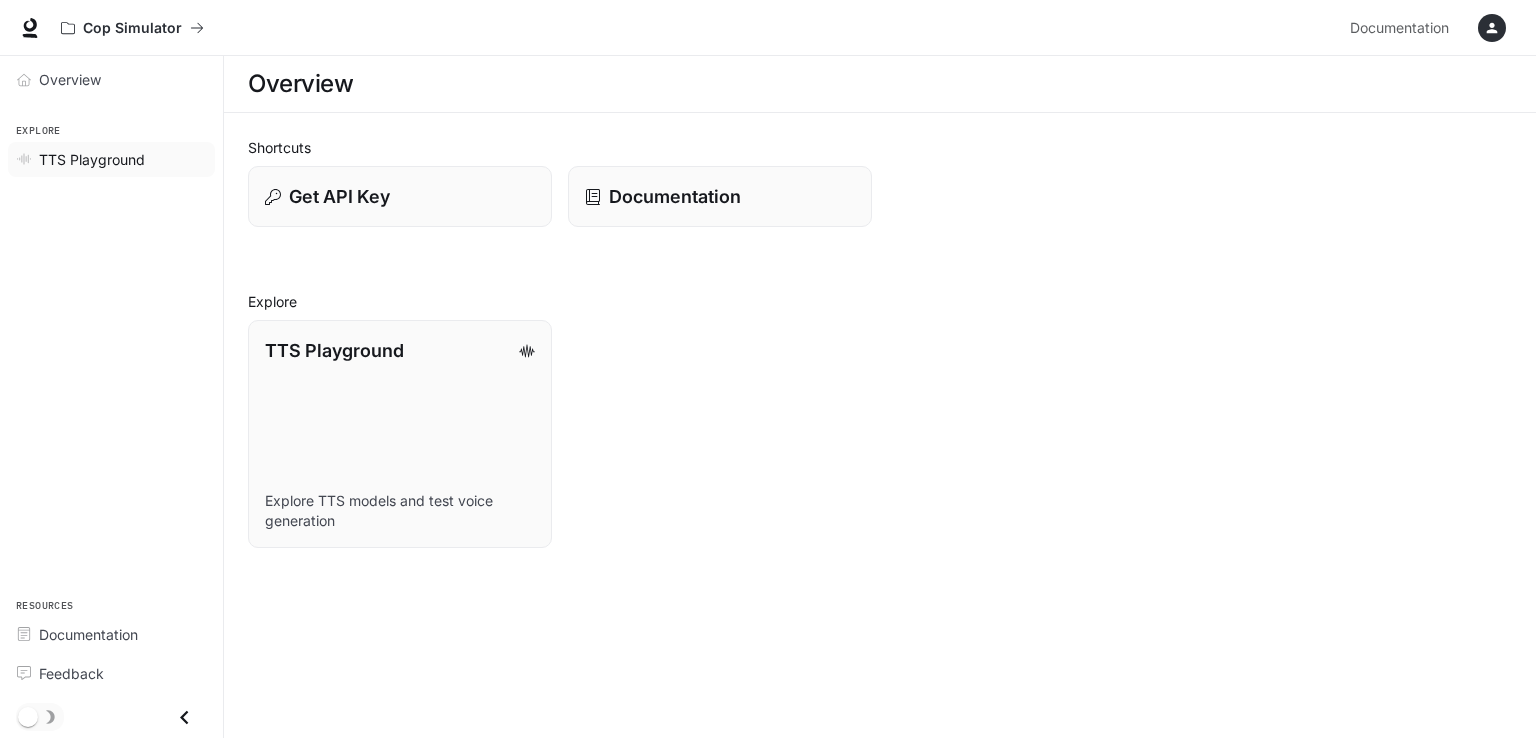 click on "TTS Playground" at bounding box center [92, 159] 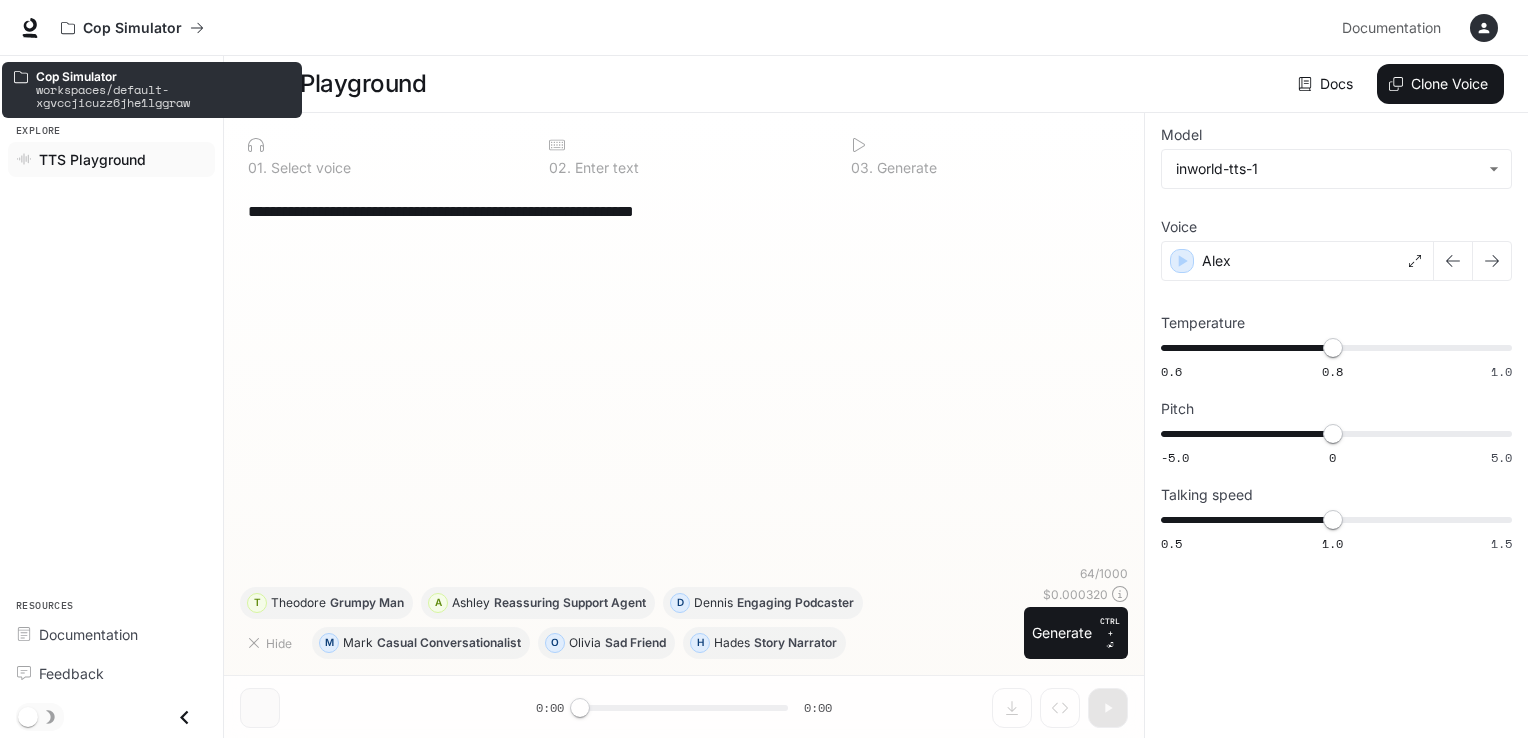 click on "workspaces/default-xgvccjicuzz6jhe1lggraw" at bounding box center [163, 96] 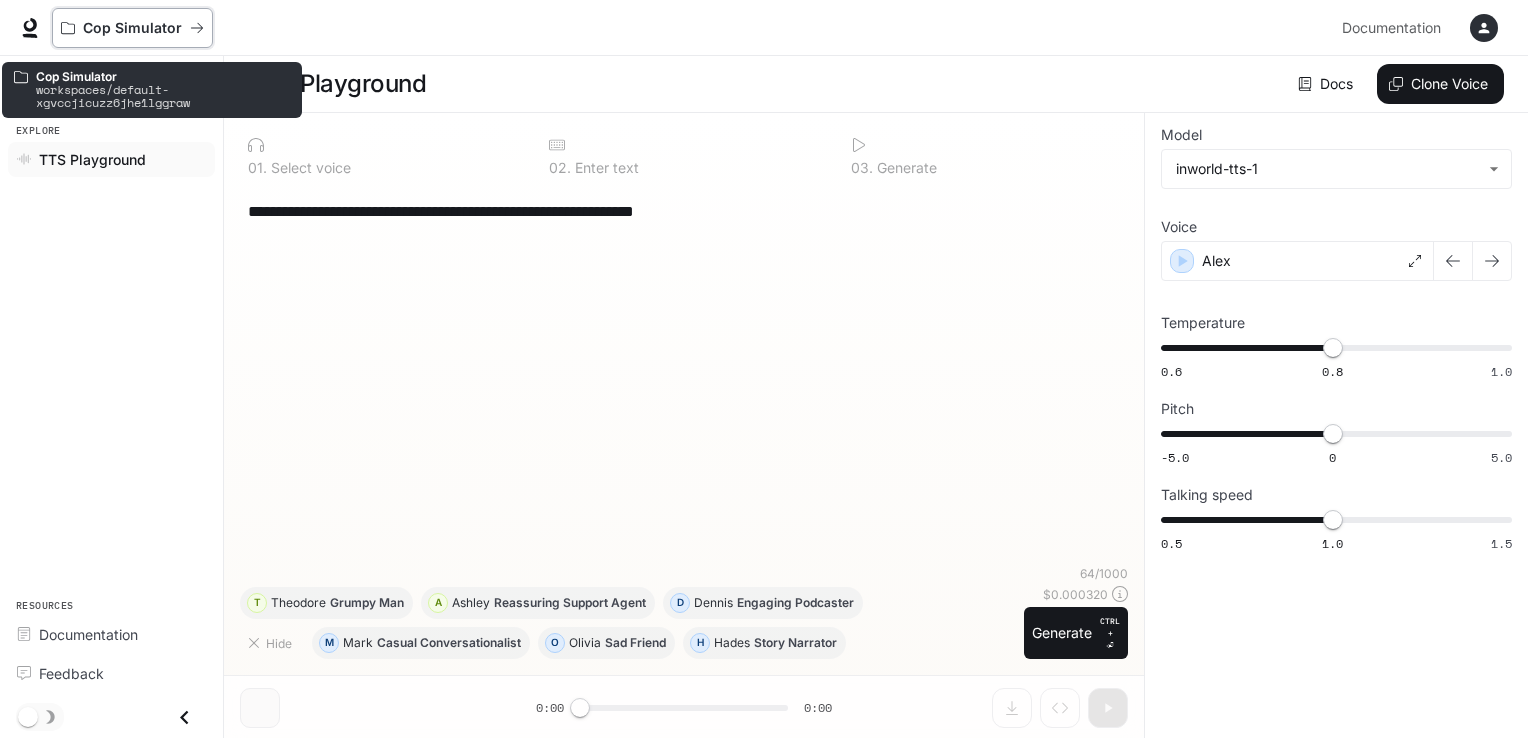 click on "Cop Simulator" at bounding box center [132, 28] 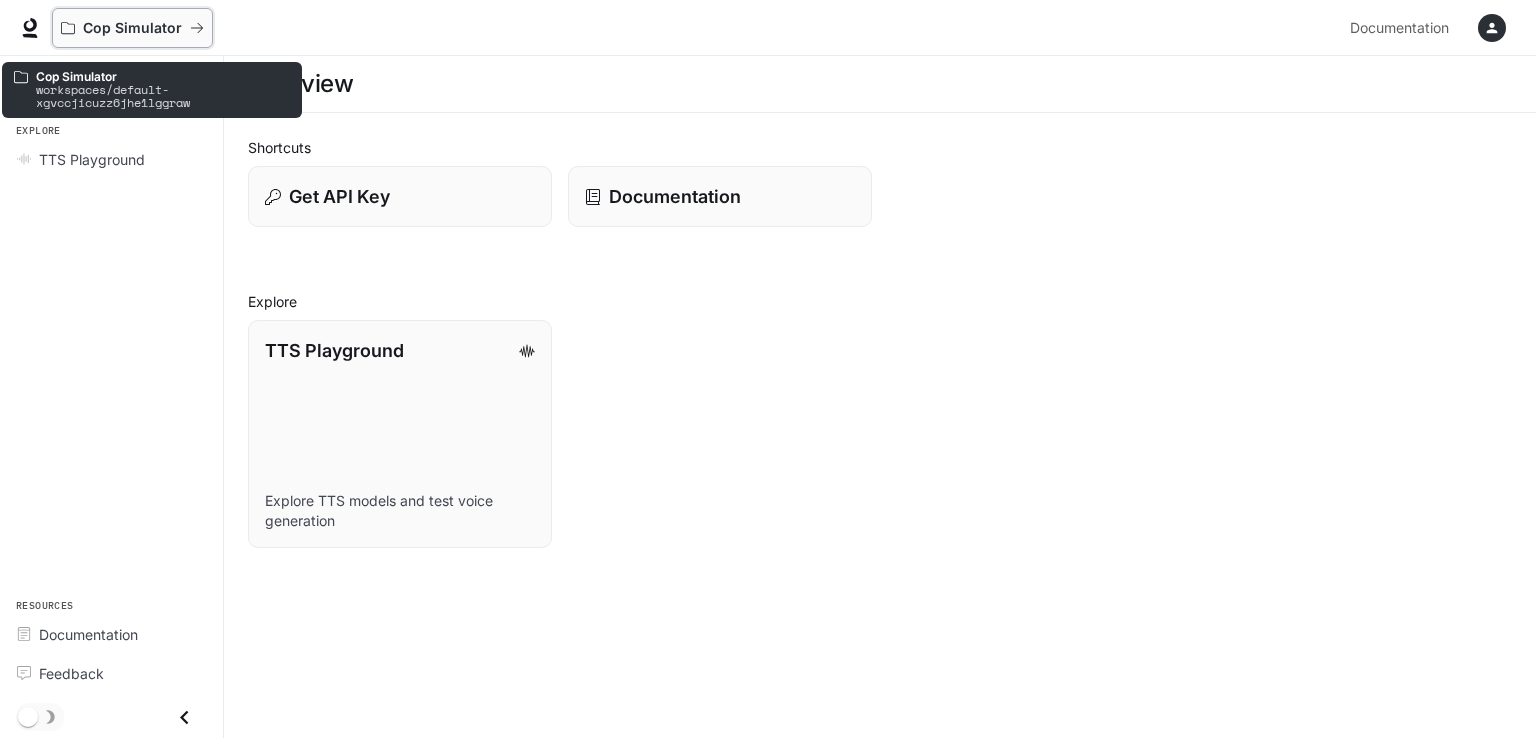 click 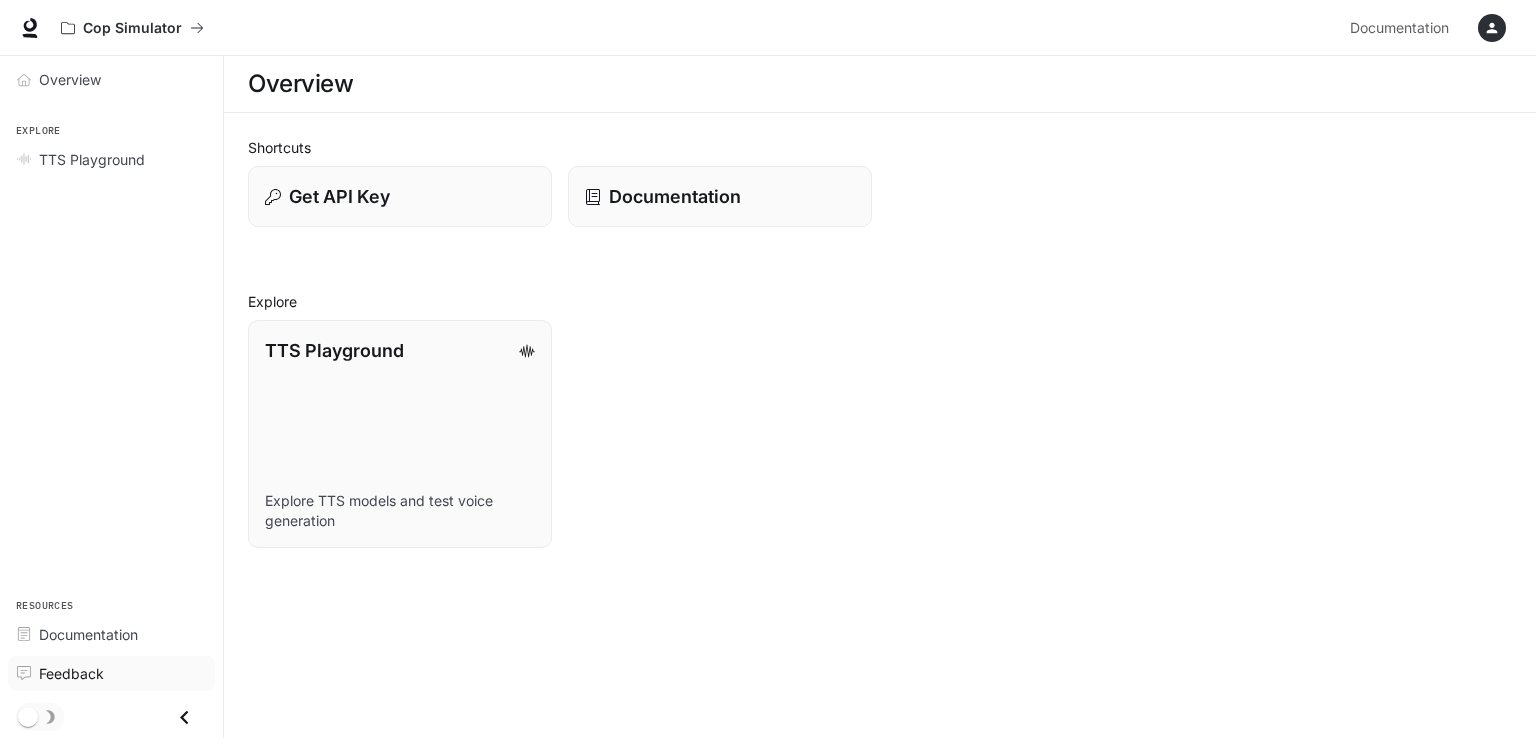 click on "Feedback" at bounding box center [71, 673] 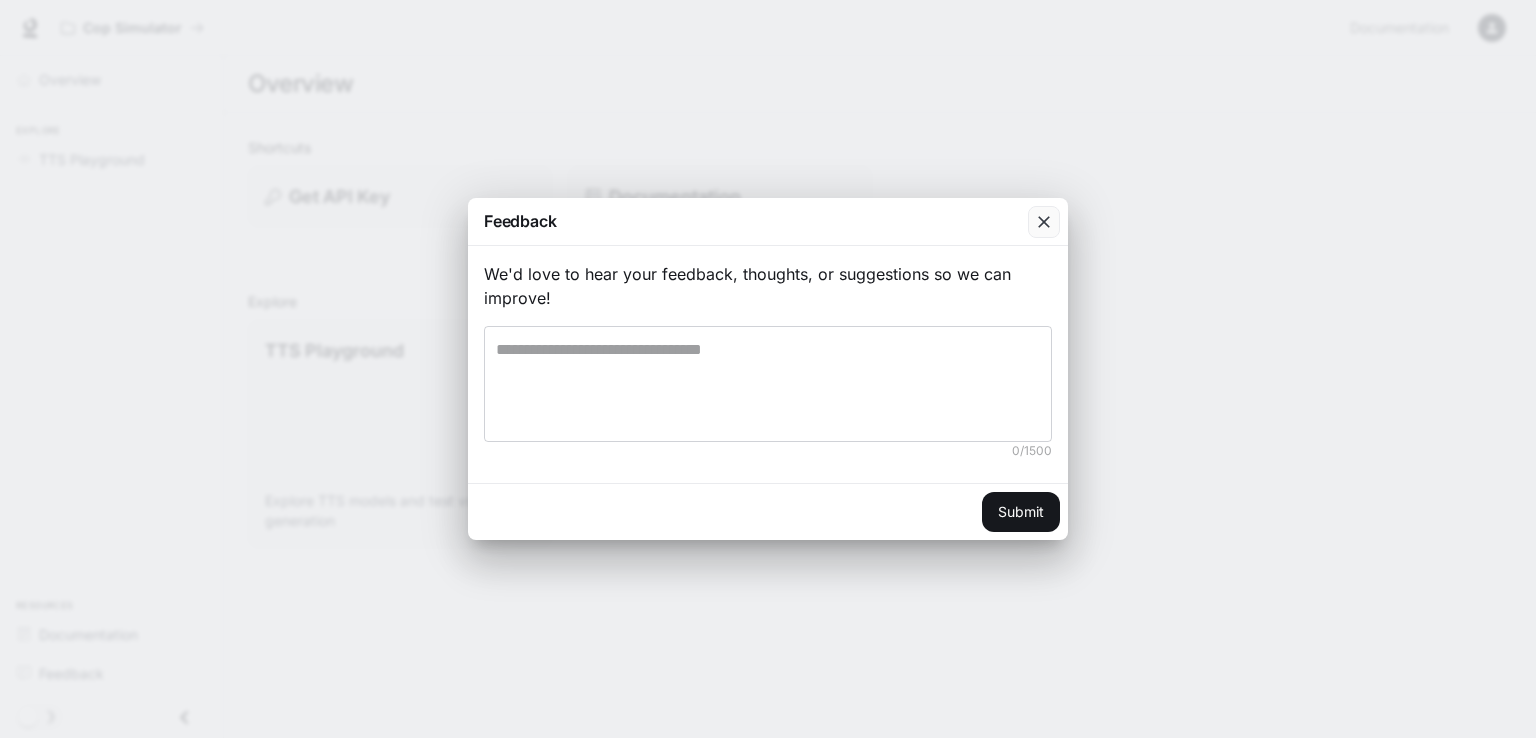 click 